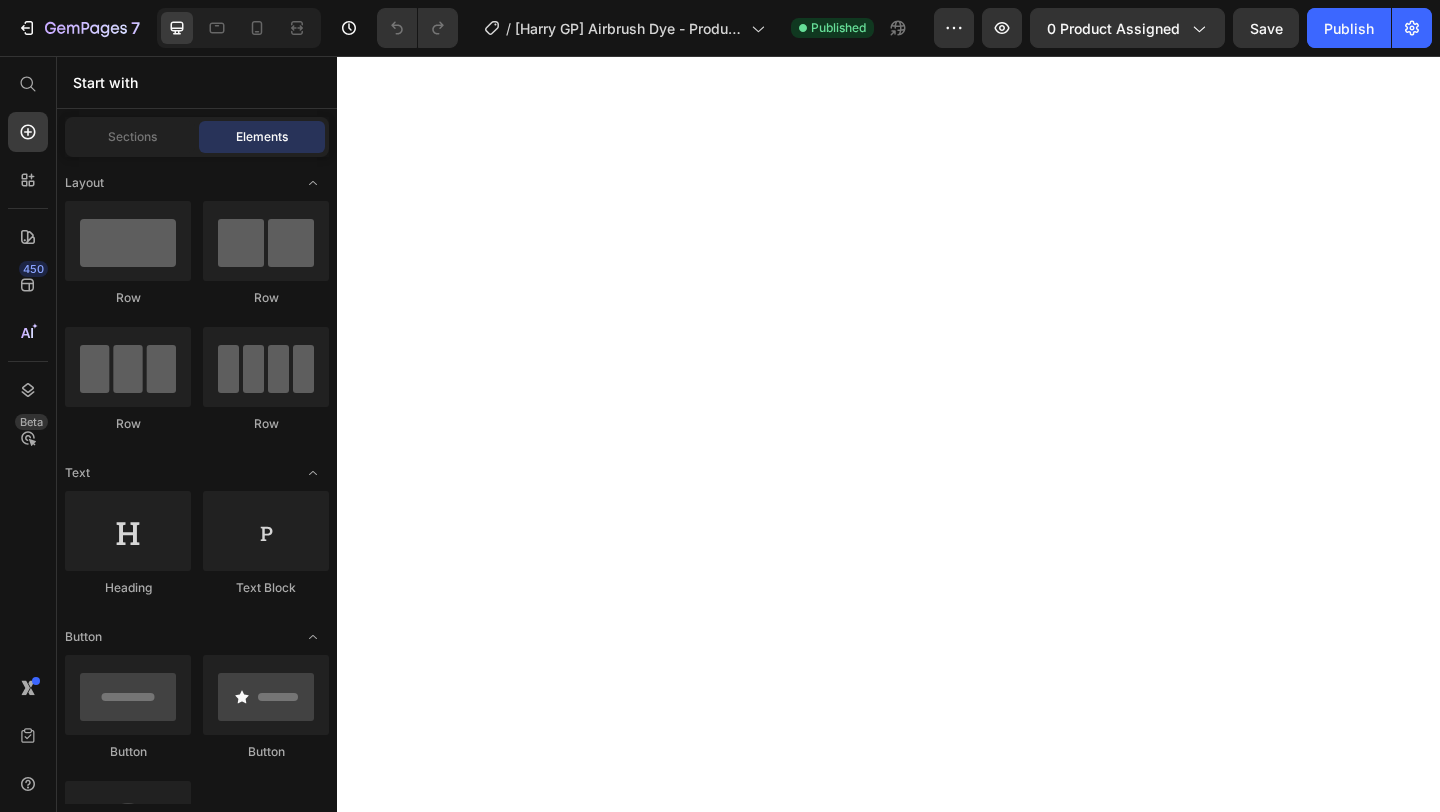 scroll, scrollTop: 0, scrollLeft: 0, axis: both 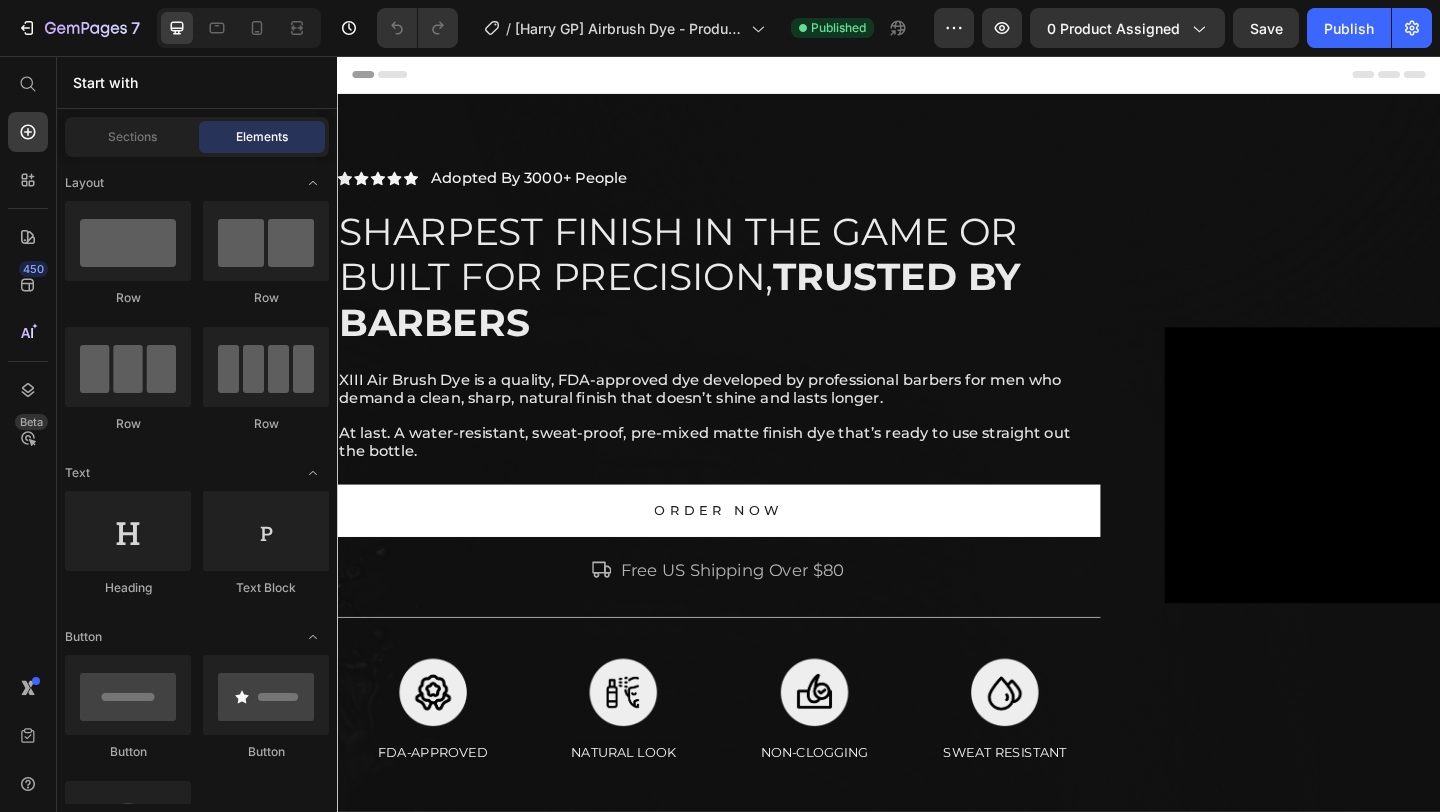 drag, startPoint x: 1336, startPoint y: 22, endPoint x: 571, endPoint y: 4, distance: 765.21173 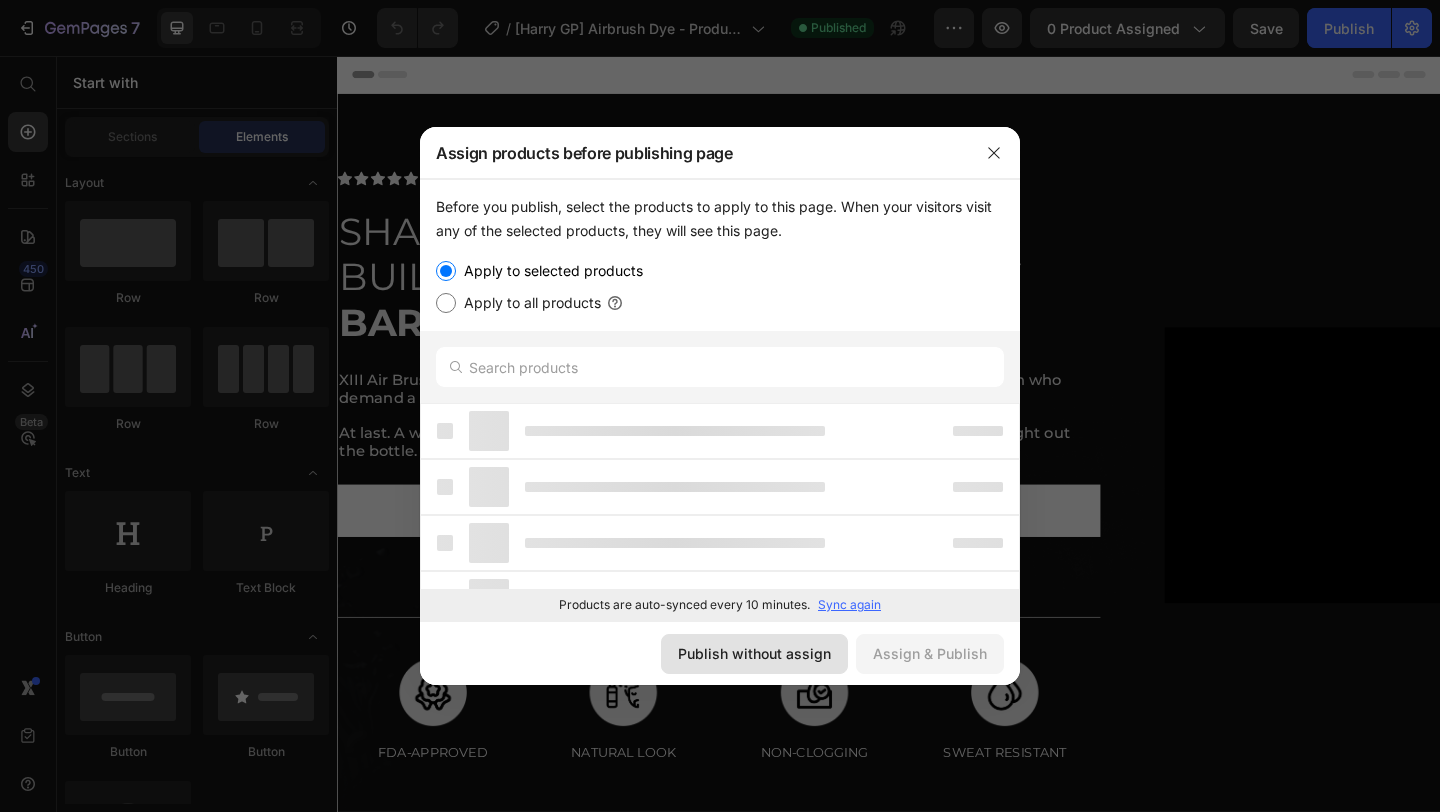 click on "Publish without assign" at bounding box center (754, 653) 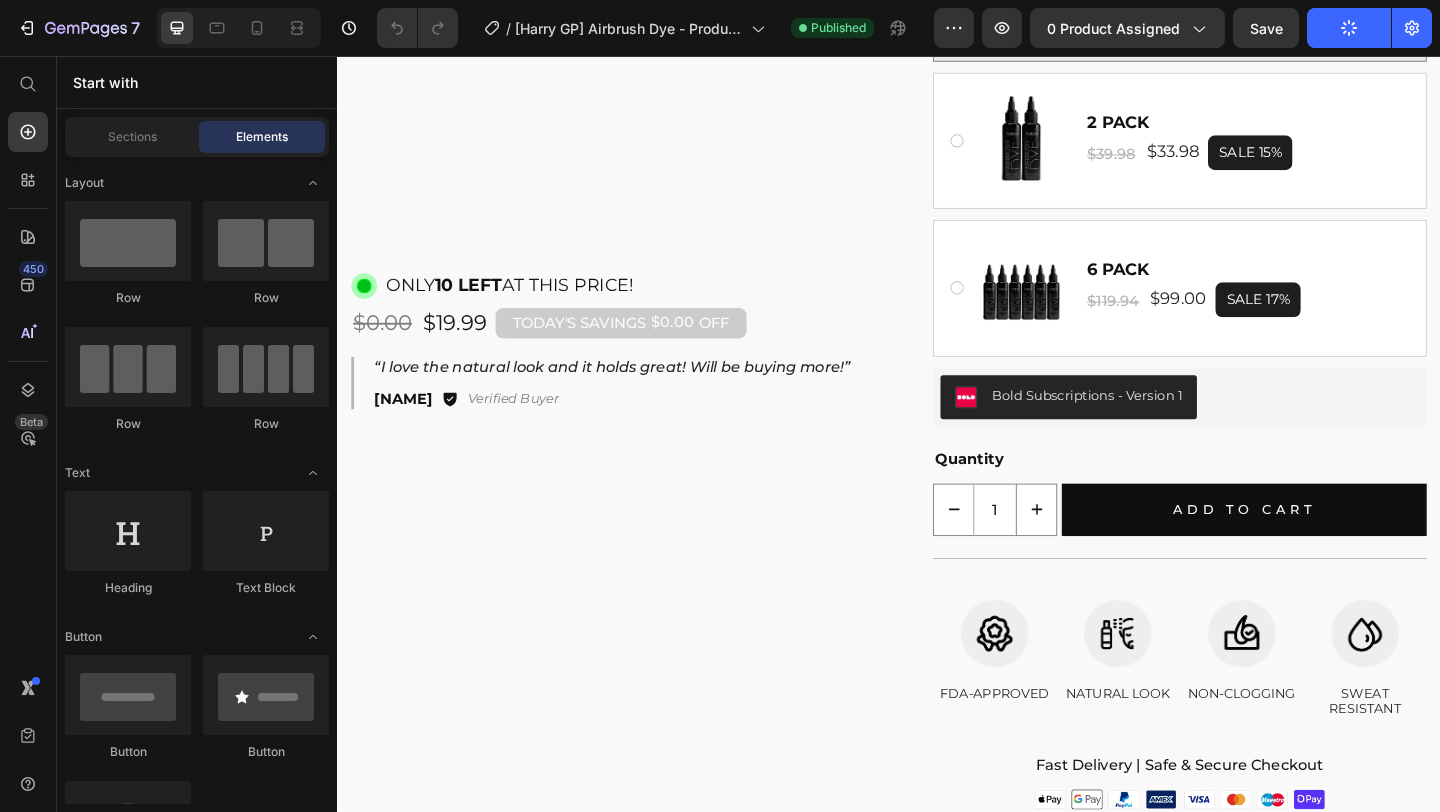 scroll, scrollTop: 6193, scrollLeft: 0, axis: vertical 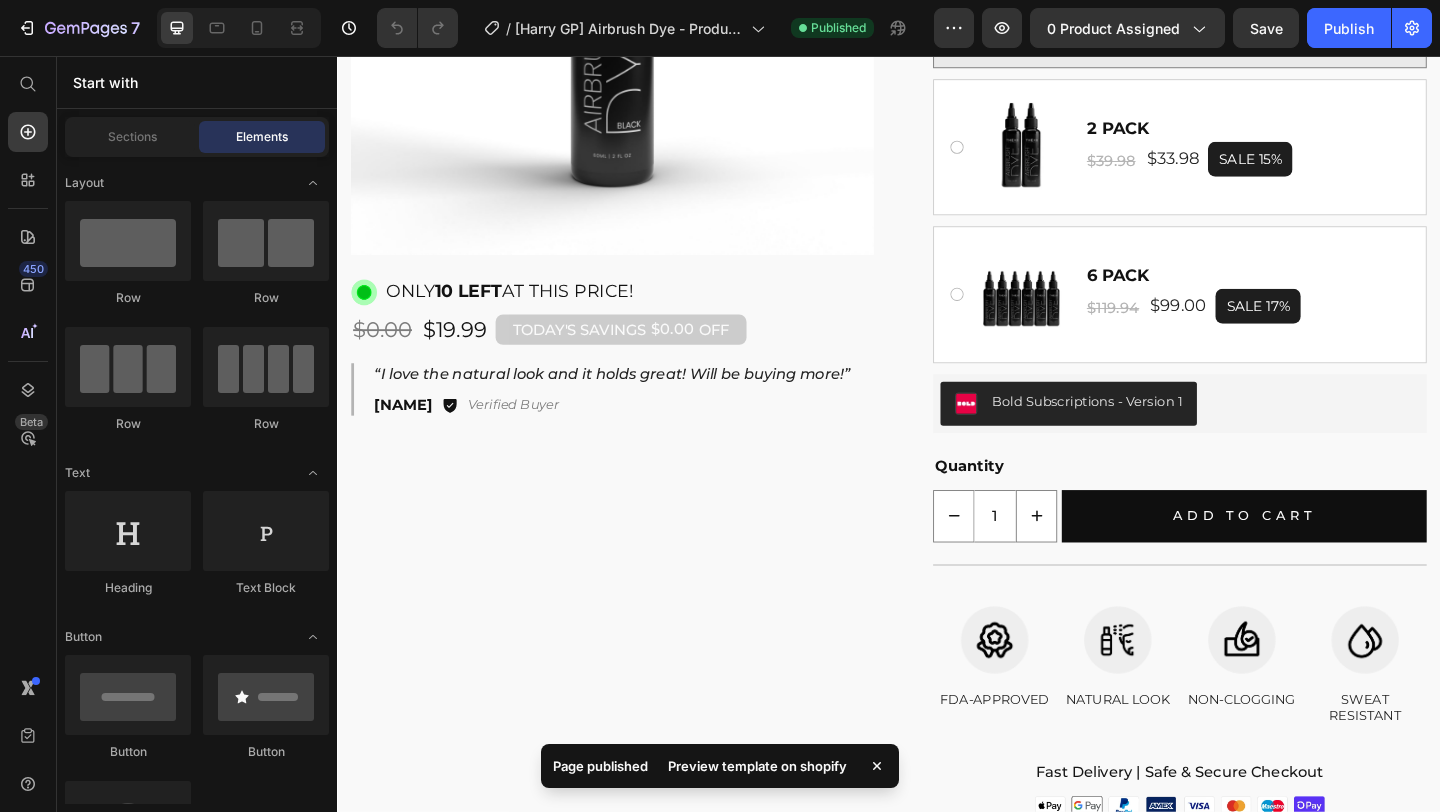 click on "Preview template on shopify" at bounding box center (757, 766) 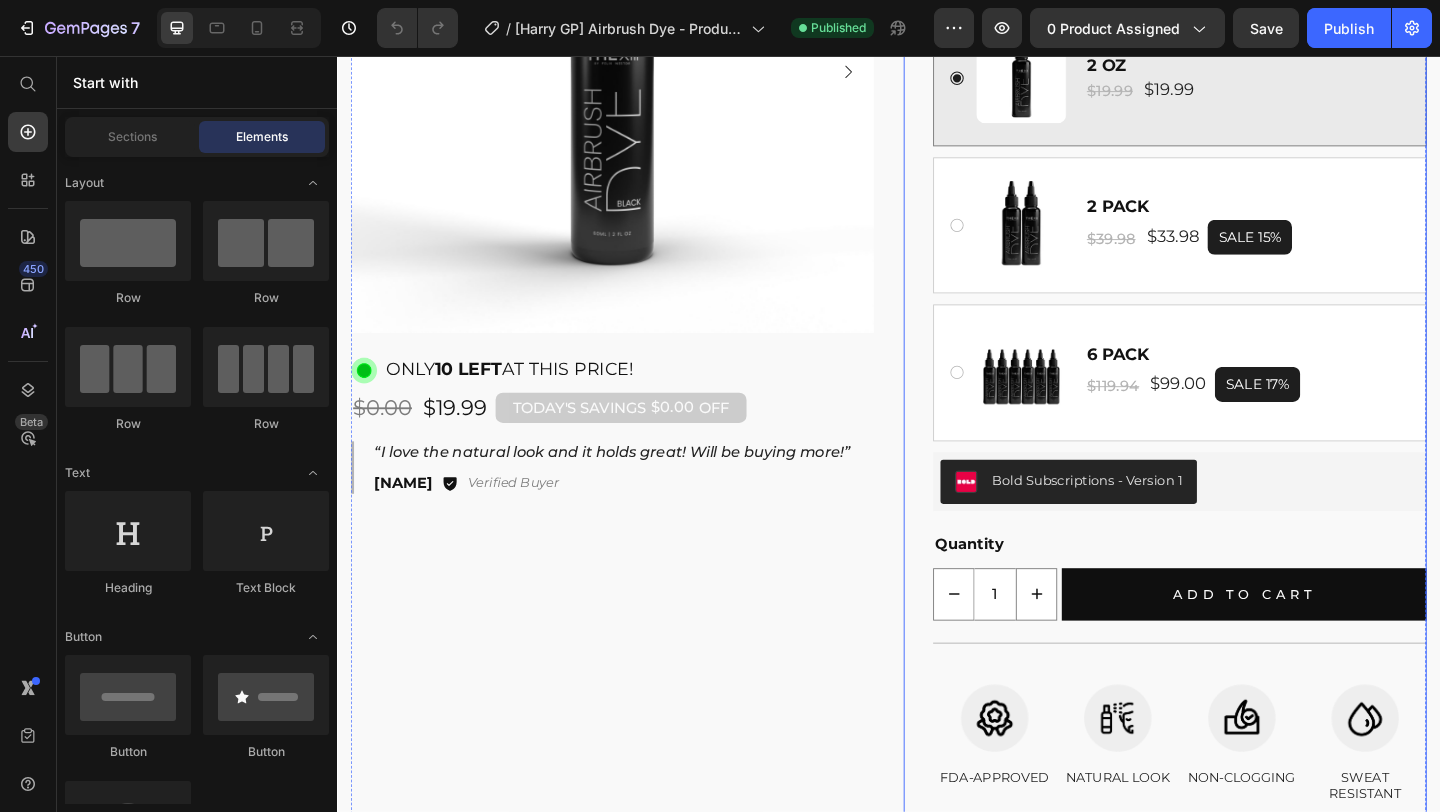 scroll, scrollTop: 6105, scrollLeft: 0, axis: vertical 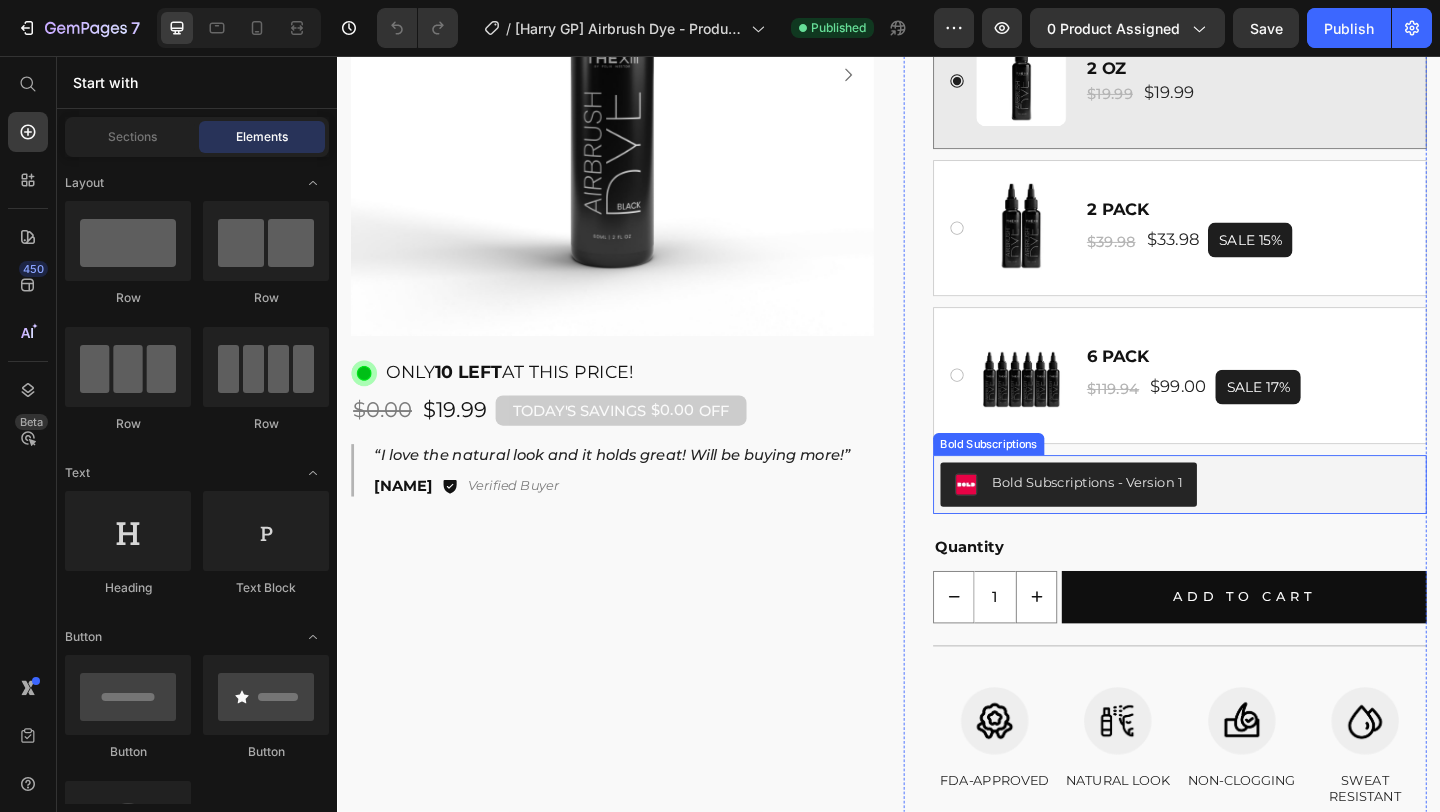 click on "Bold Subscriptions - Version 1" at bounding box center [1132, 522] 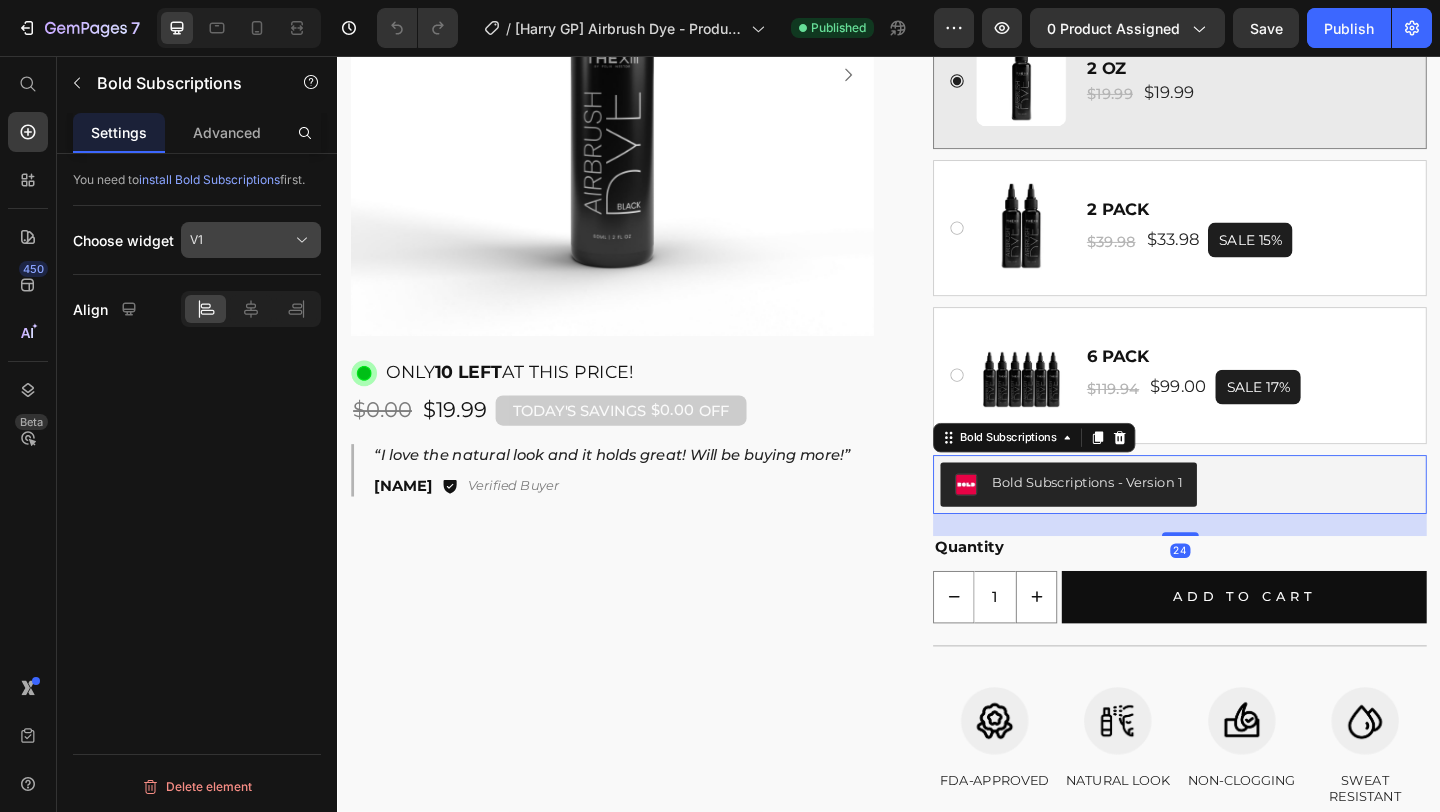 click on "V1" 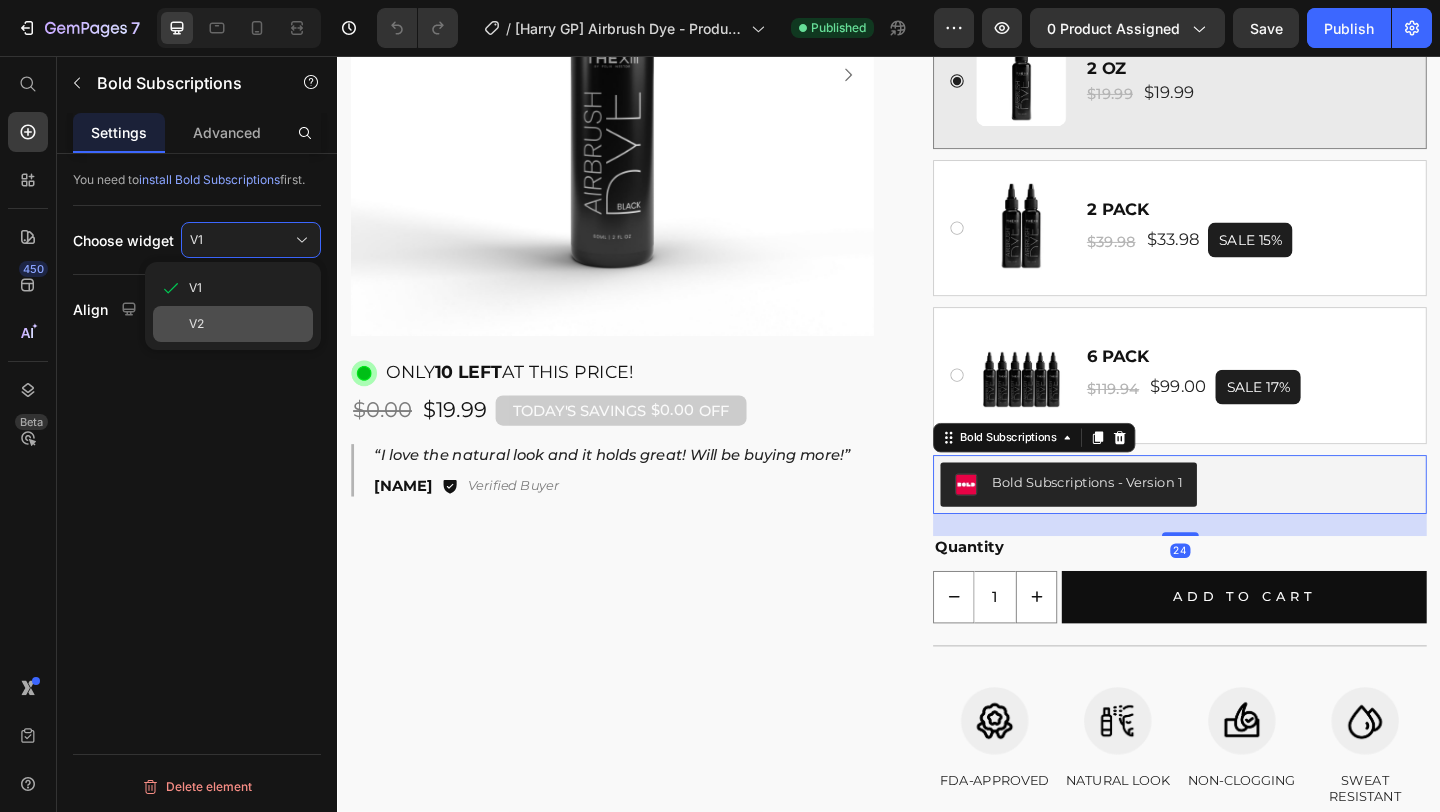 drag, startPoint x: 241, startPoint y: 318, endPoint x: 12, endPoint y: 285, distance: 231.36551 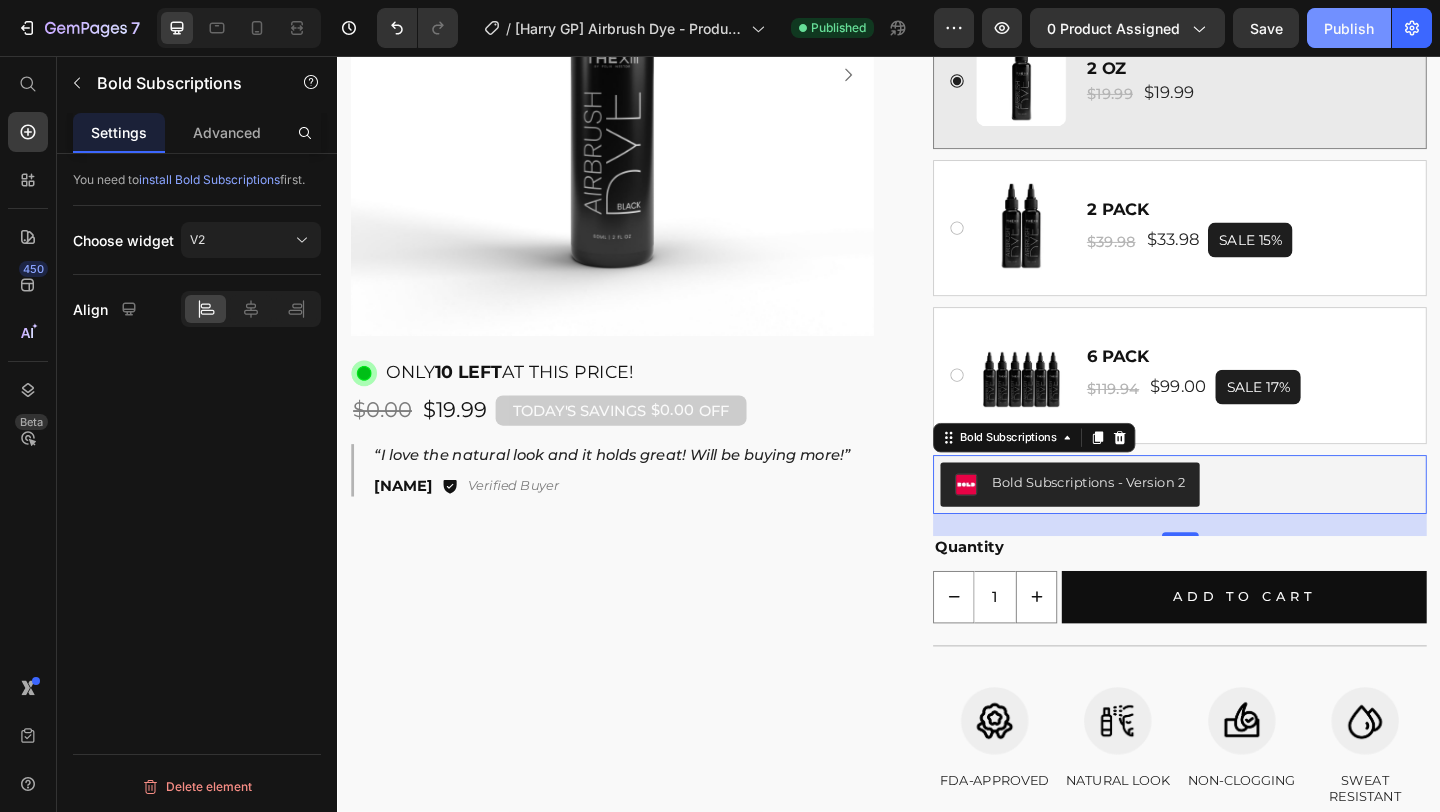 click on "Publish" 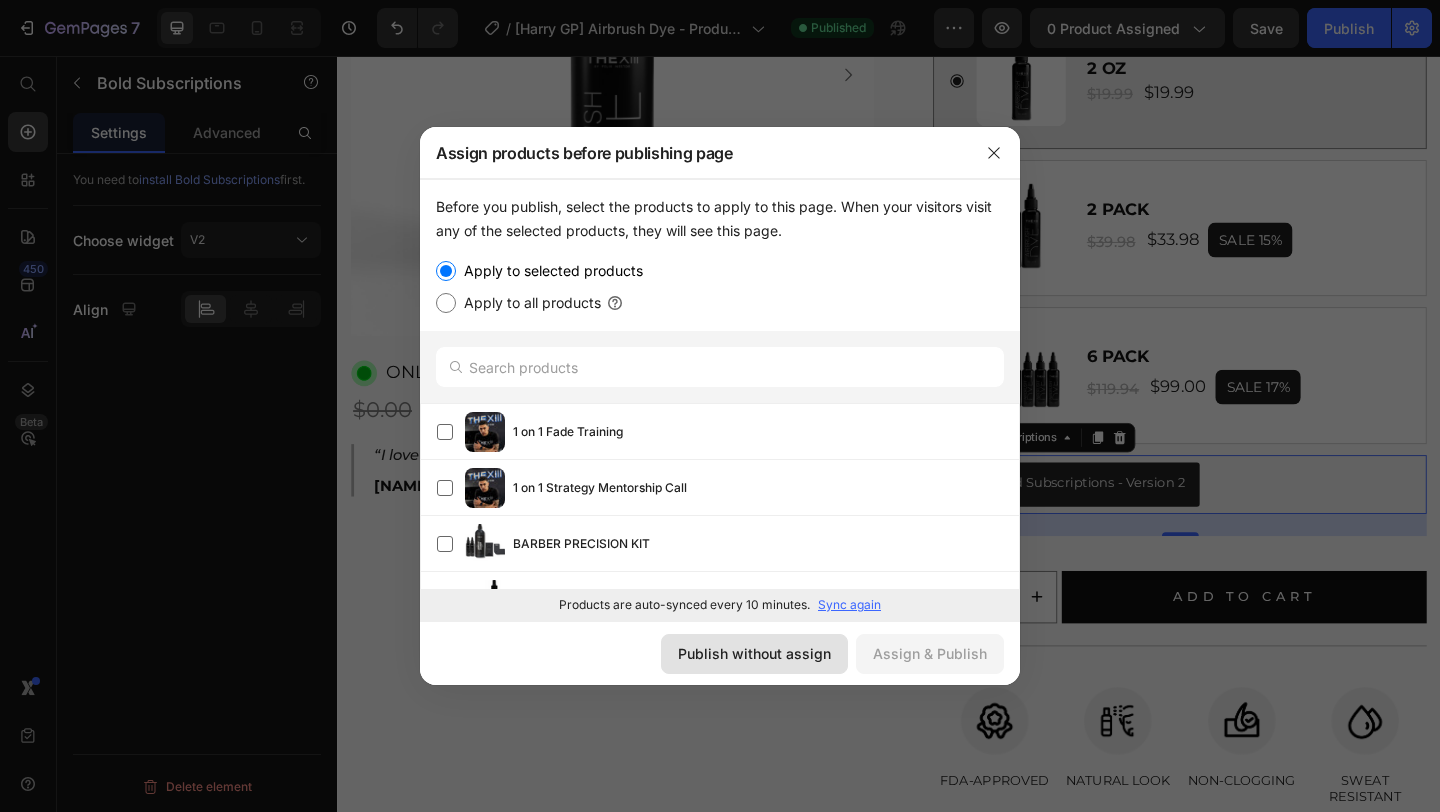 click on "Publish without assign" at bounding box center (754, 653) 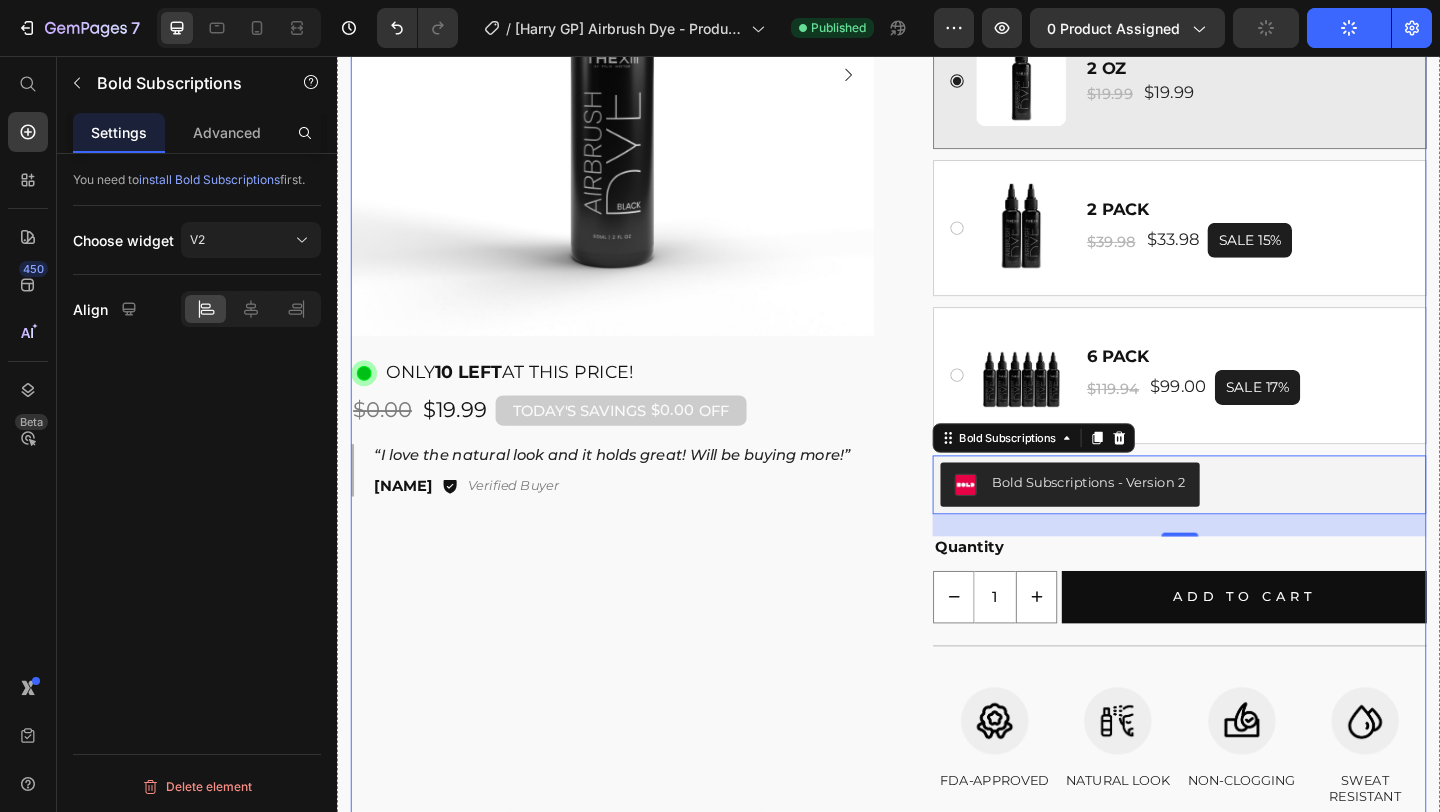 click on "Product Images Image ONLY  10 LEFT  AT THIS PRICE! Text Block Row $0.00 Product Price $19.99 Product Price TODAY'S SAVINGS $0.00 OFF Discount Tag Row Row “I love the natural look and it holds great! Will be buying more!” Text Block [NAME] Text Block
Icon Verified Buyer Text Block Row Row Row Icon Icon Icon Icon Icon Icon Icon List Adopted By 3000+ People Text Block Row Join the Royal Revolution Heading
Icon Free US Shipping Over $80 Text Block Row Row Color Text Block Black Black Black Brown Brown Brown Product Variants & Swatches Image 2 OZ Text Block $19.99 Product Price $19.99 Product Price Row Row Row Image 2 PACK Text Block $39.98 Product Price $33.98 Product Price Row SALE 15% Product Badge Row Row Row Image 6 PACK Text Block $119.94 Product Price $99.00 Product Price Row SALE 17% Product Badge Row Row Row Product Bundle Discount Bold Subscriptions - Version 2 Bold Subscriptions   24 Quantity Text Block 1 Product Quantity Row Image" at bounding box center (937, 382) 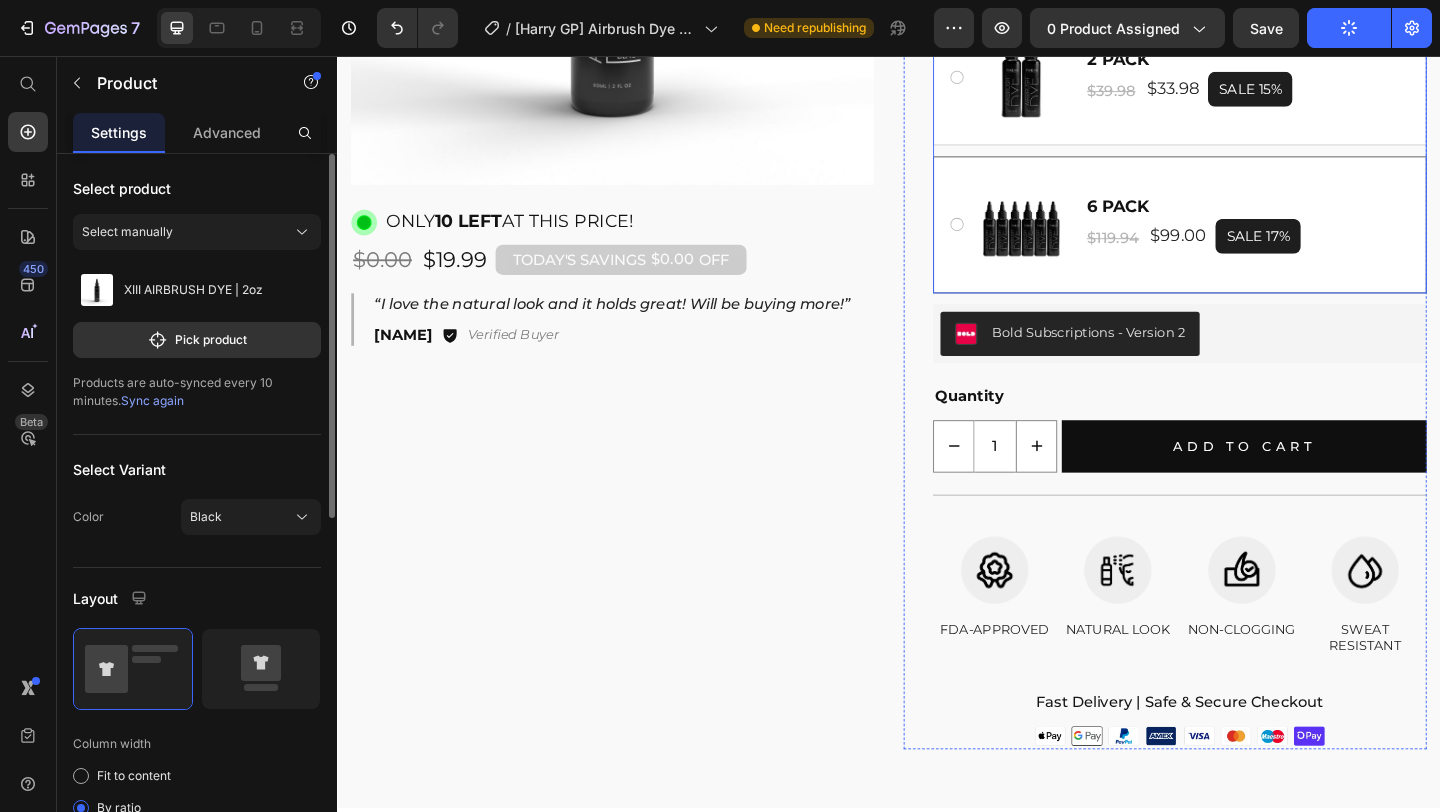 scroll, scrollTop: 6152, scrollLeft: 0, axis: vertical 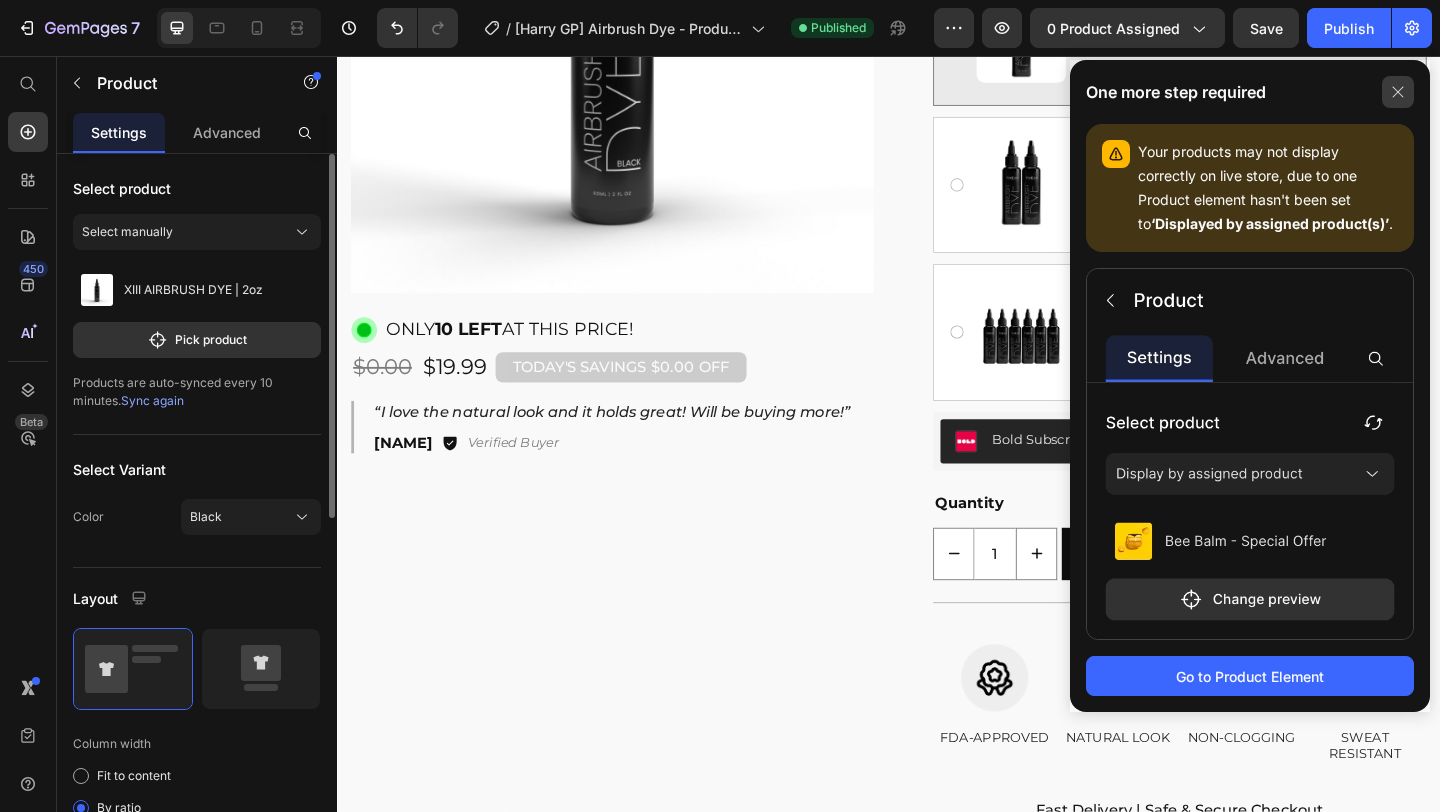 click 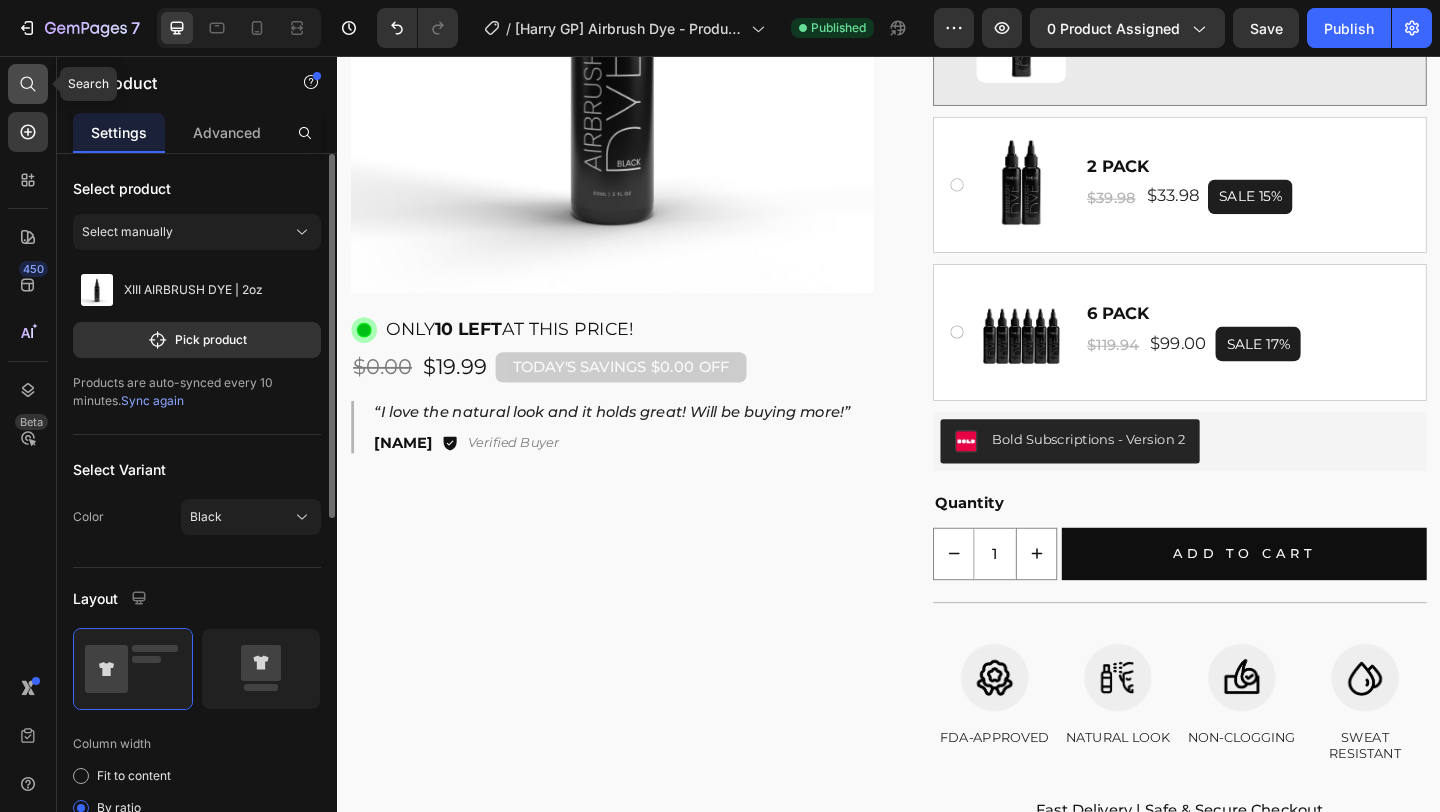 click 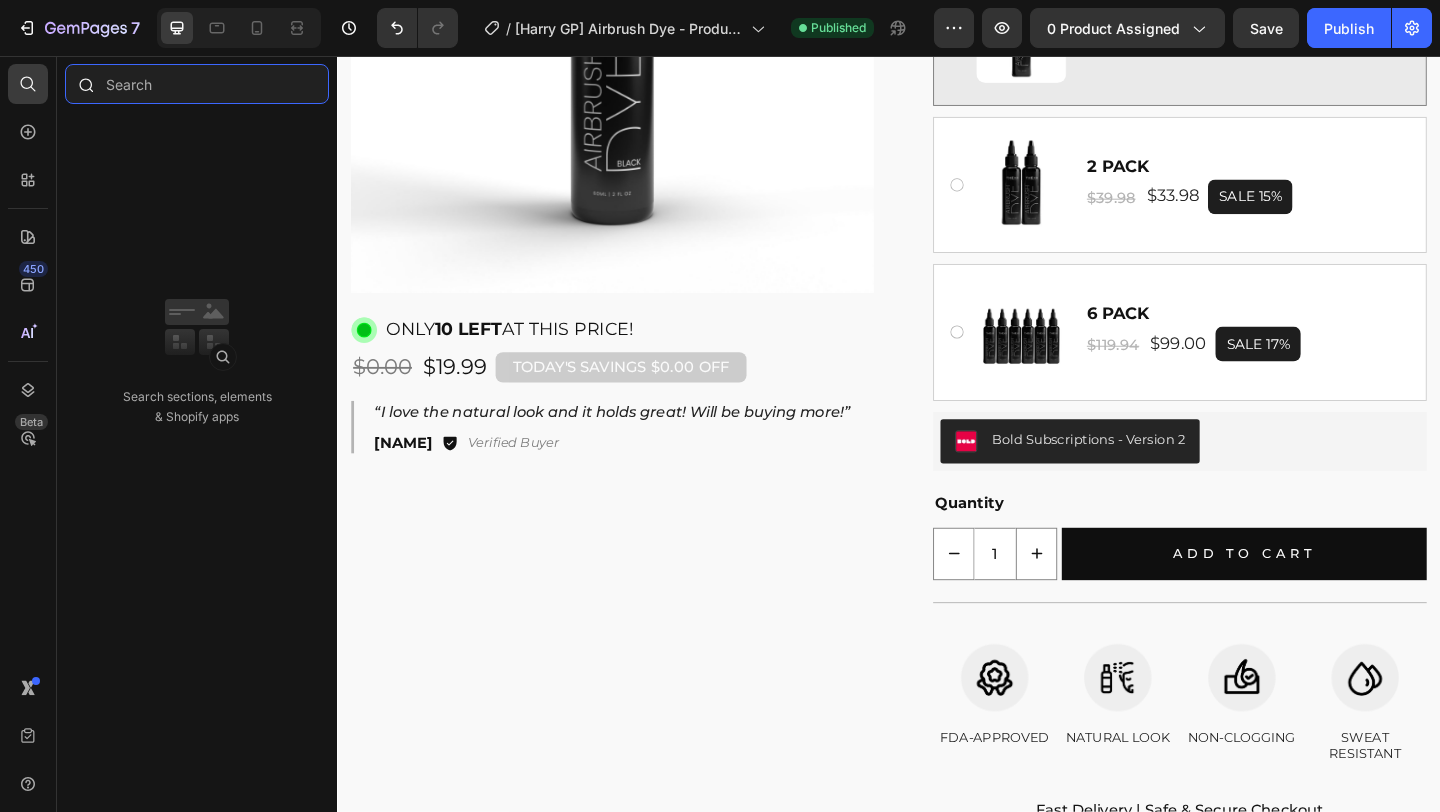 click at bounding box center [197, 84] 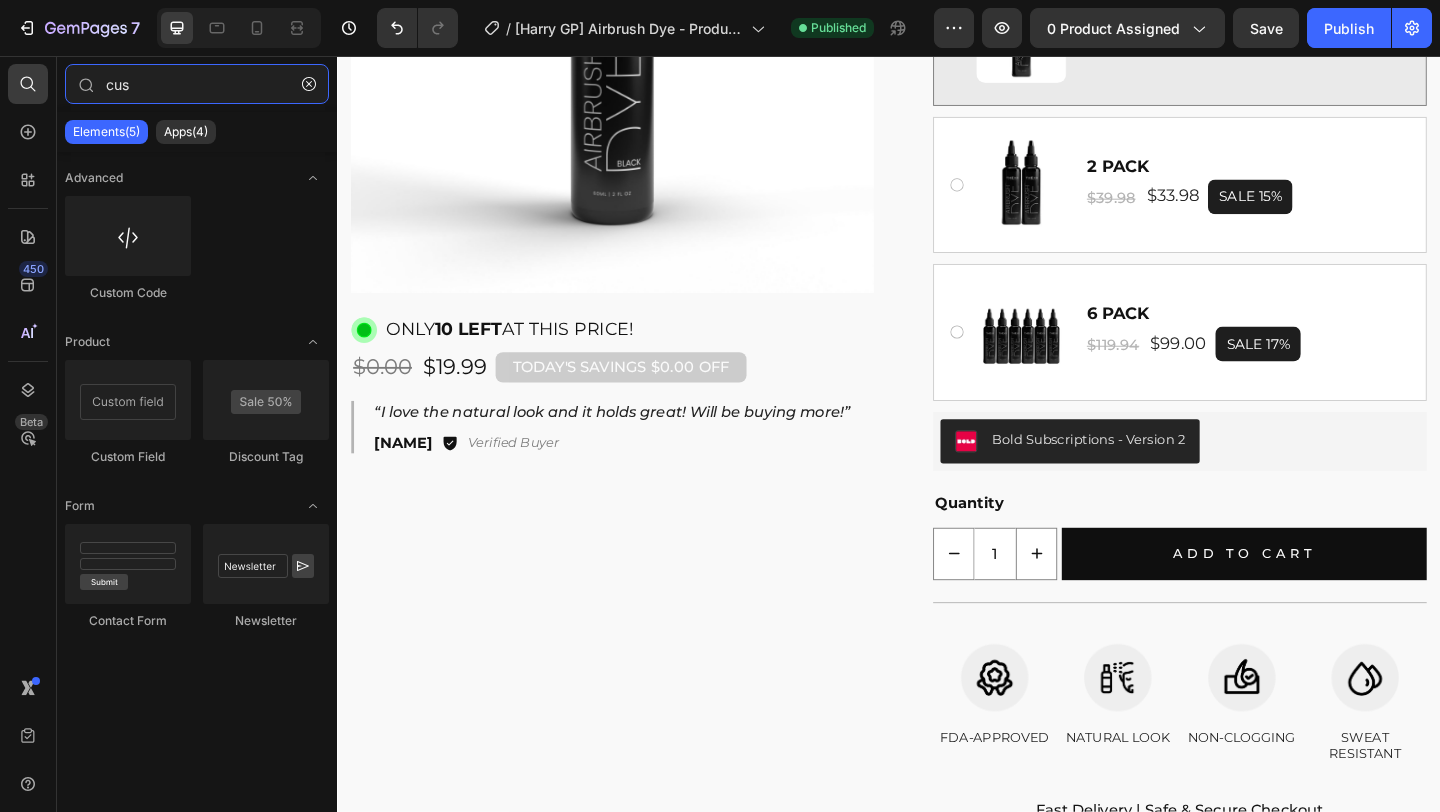 type on "cus" 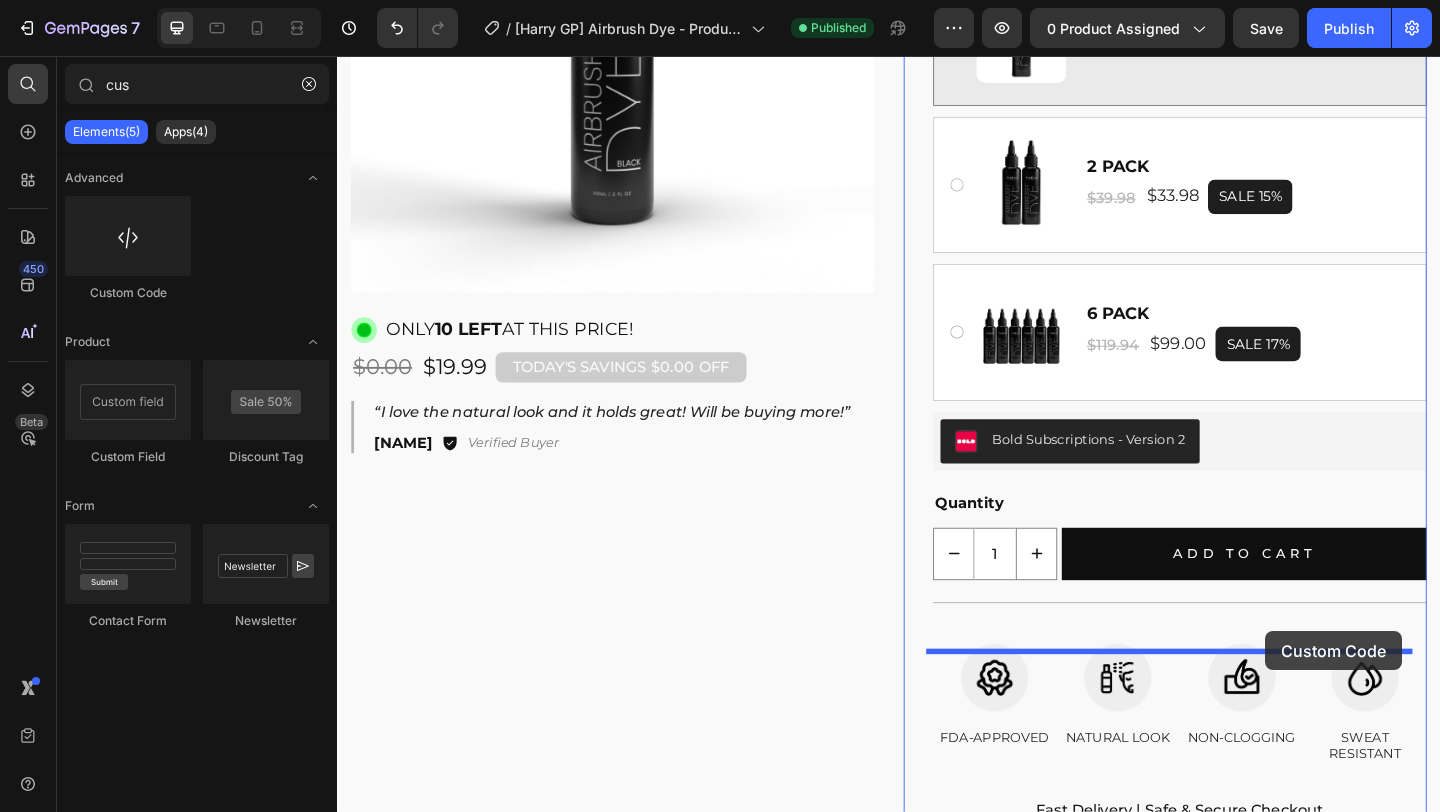 drag, startPoint x: 571, startPoint y: 324, endPoint x: 1347, endPoint y: 682, distance: 854.5993 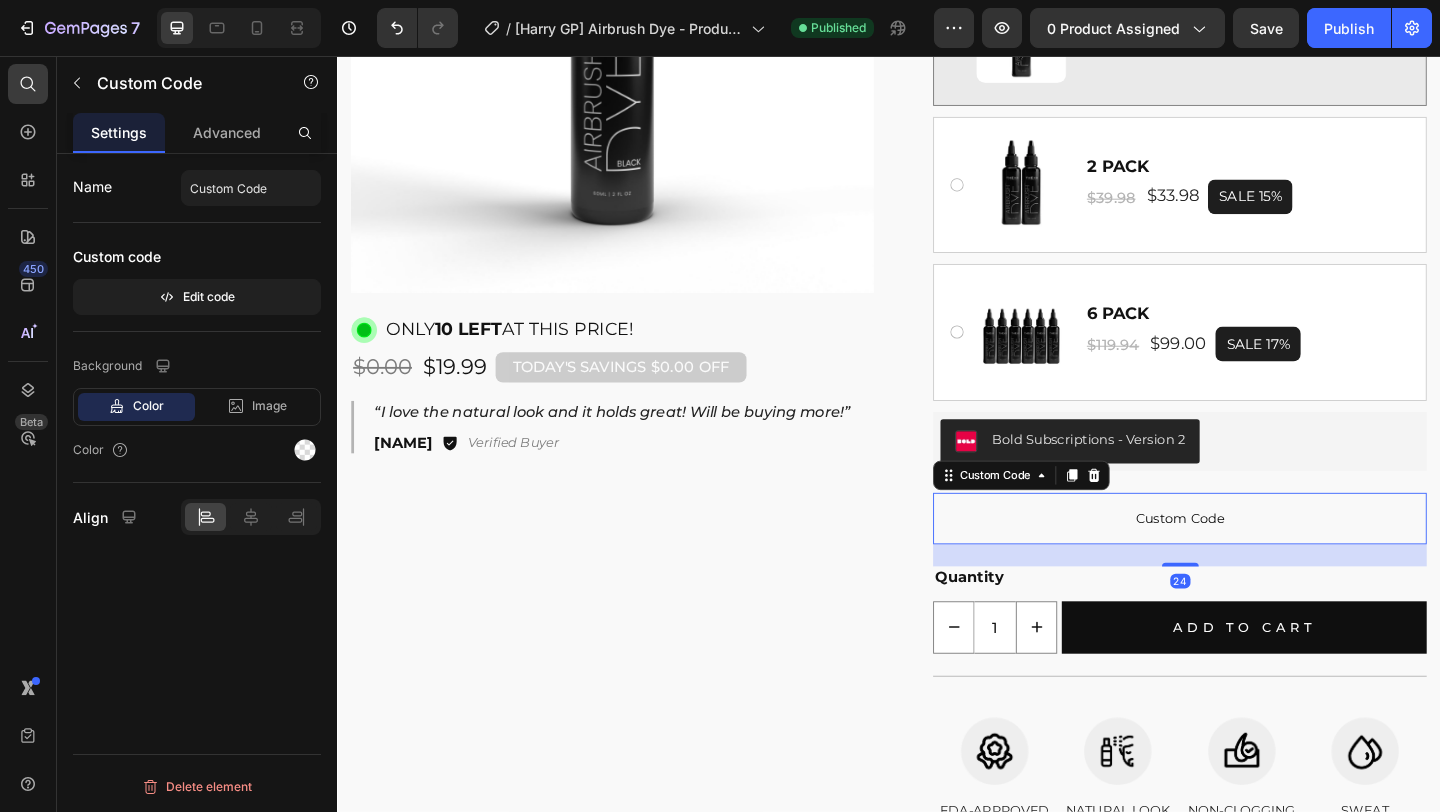 radio on "false" 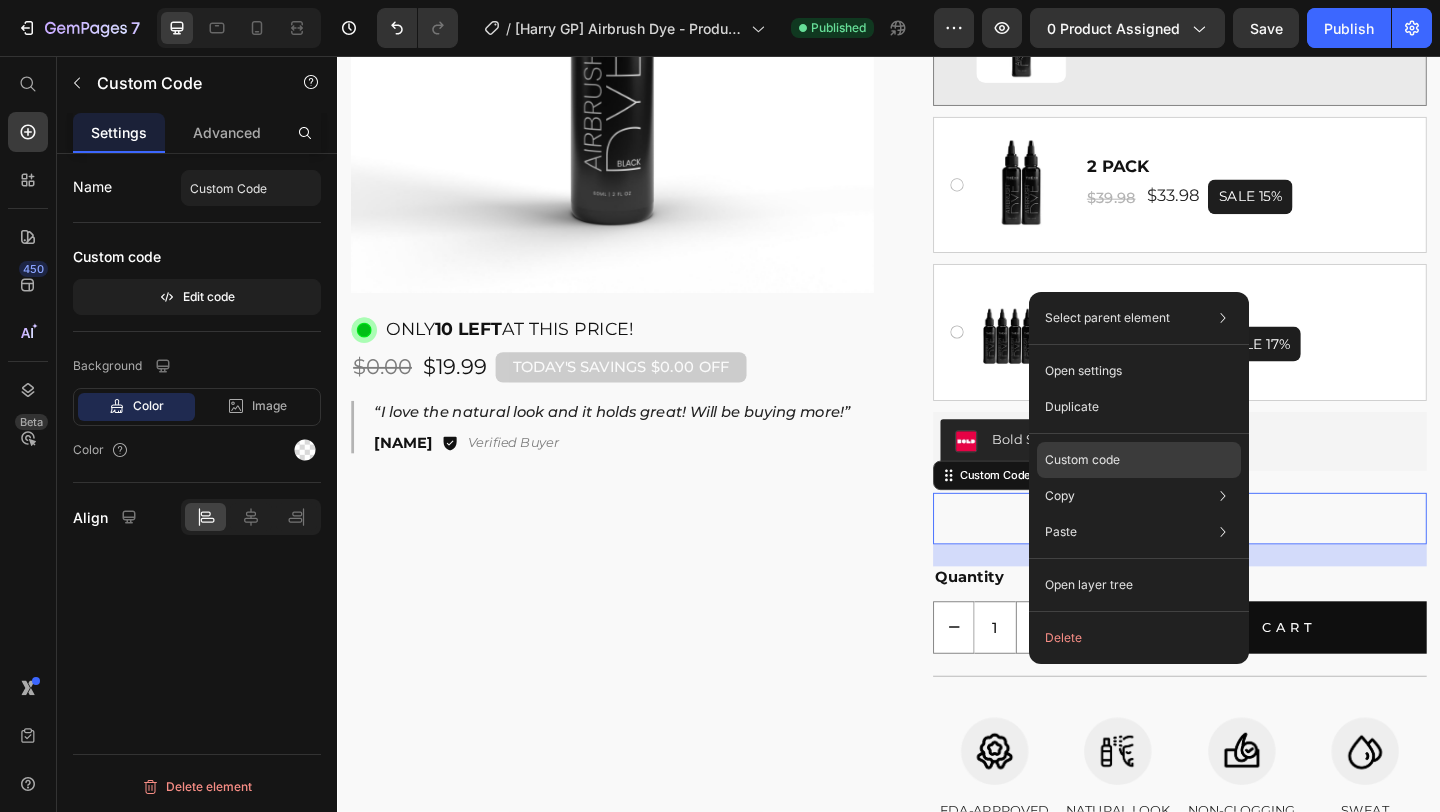 click on "Custom code" at bounding box center [1082, 460] 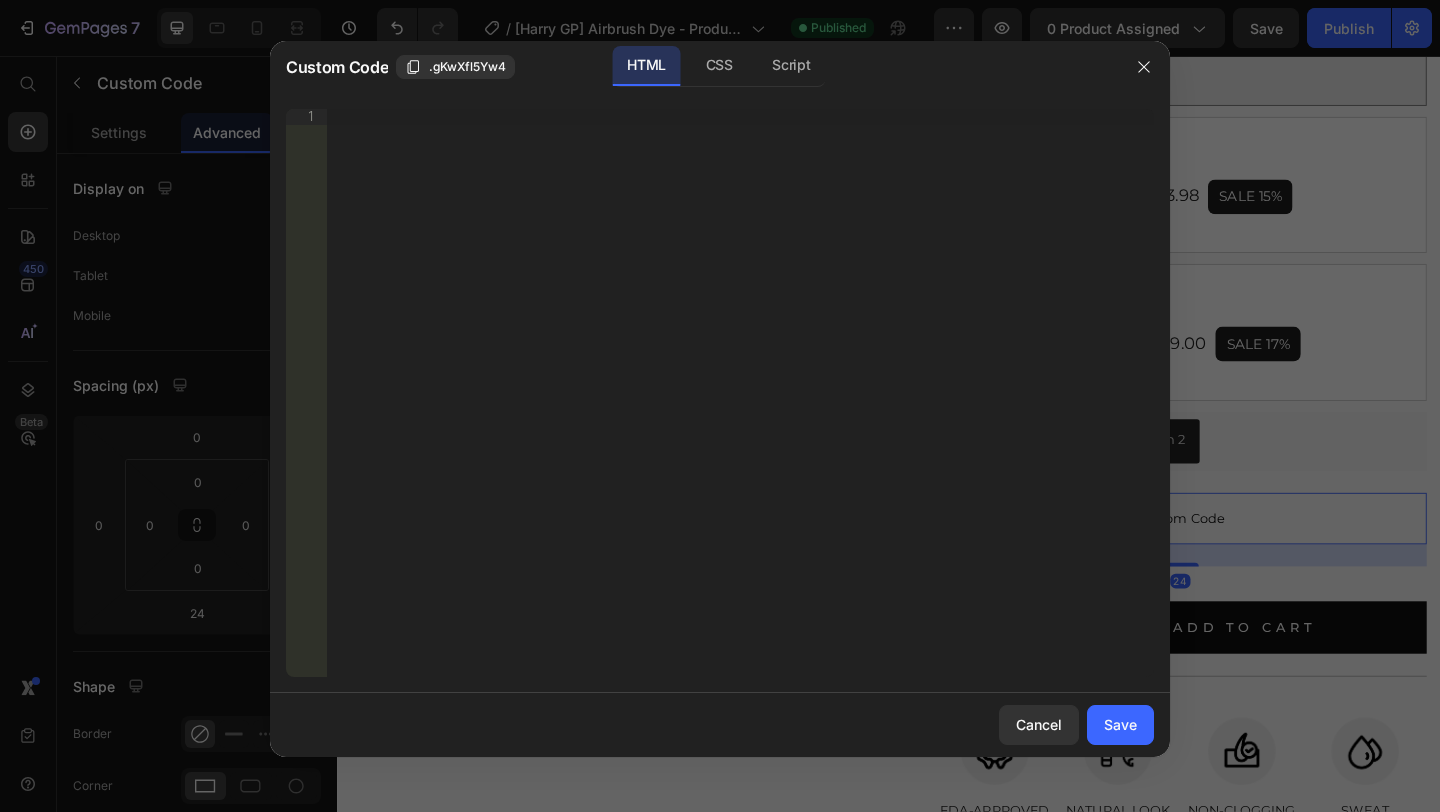 click on "Insert the 3rd-party installation code, HTML code, or Liquid code to display custom content." at bounding box center (740, 409) 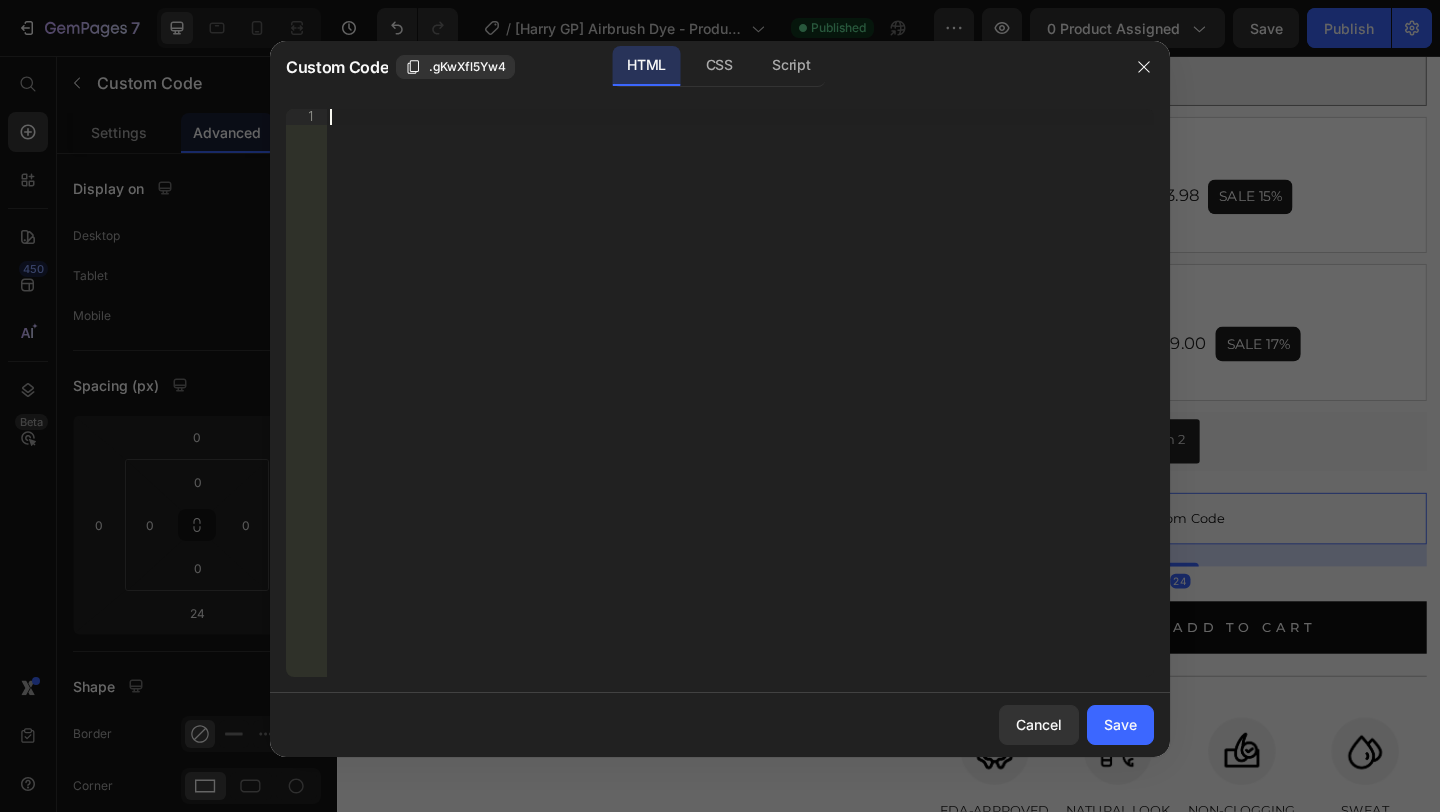 paste on "<div id="bsub-widget" data-product-id="{{ product.id }}"></div>" 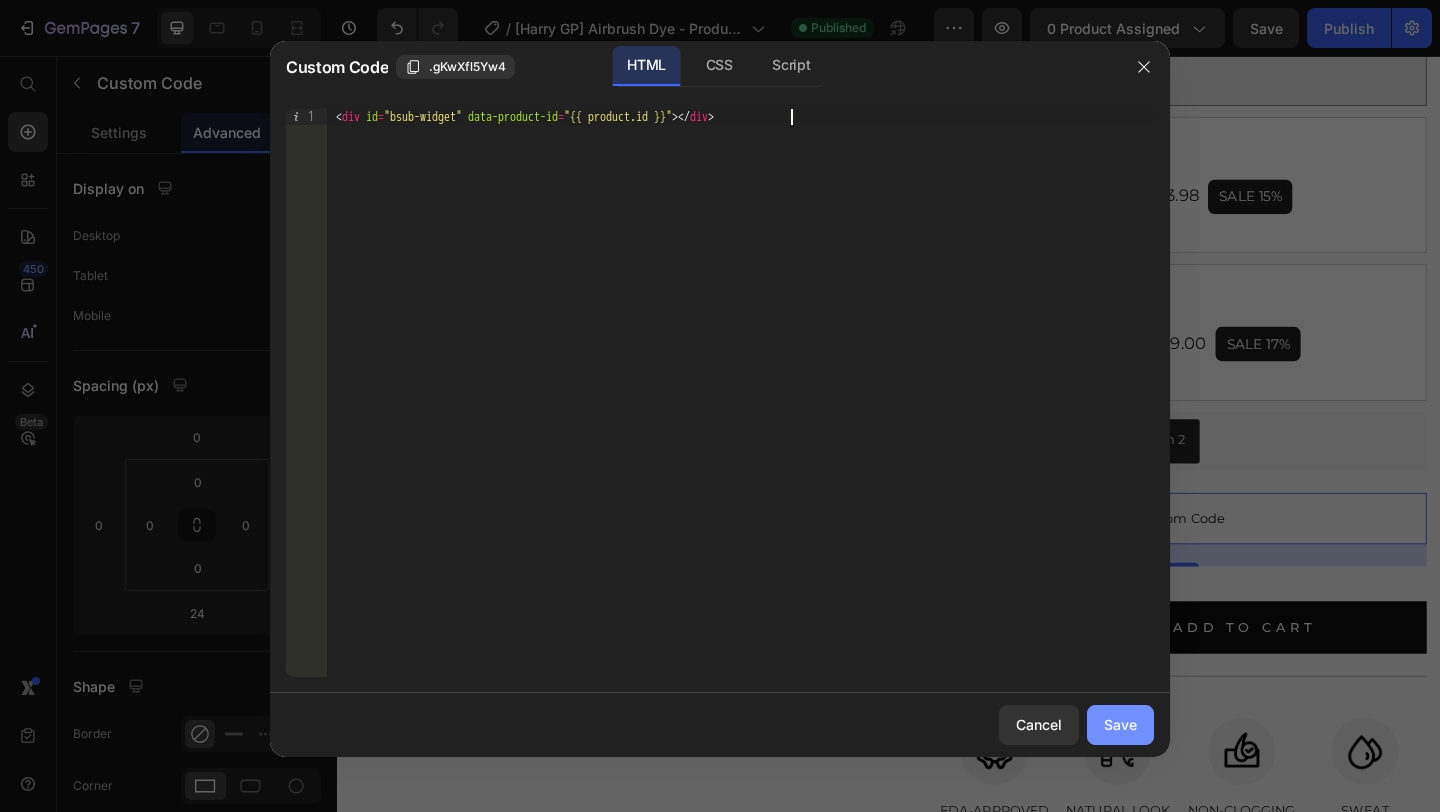 click on "Save" at bounding box center [1120, 724] 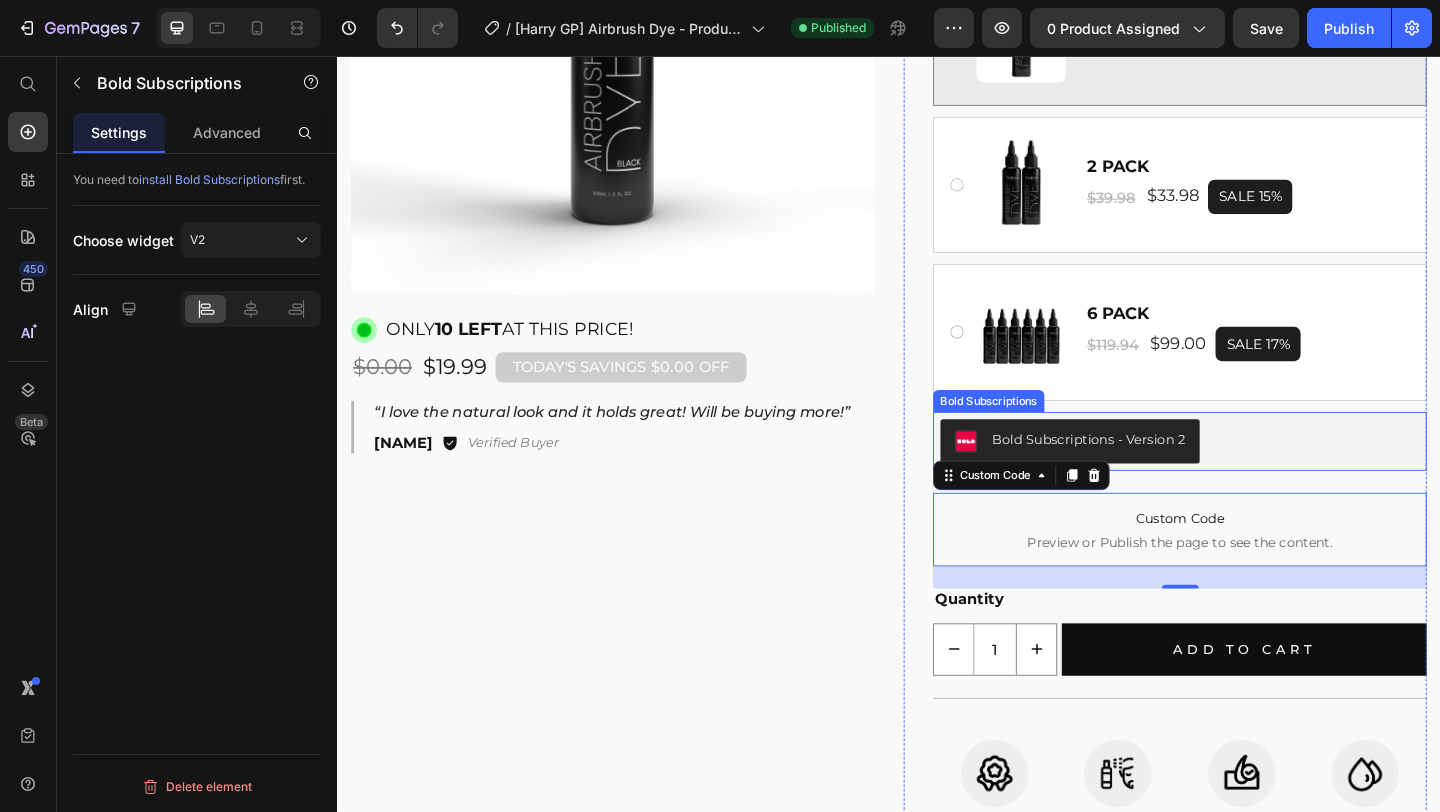 click on "Bold Subscriptions - Version 2" at bounding box center [1253, 475] 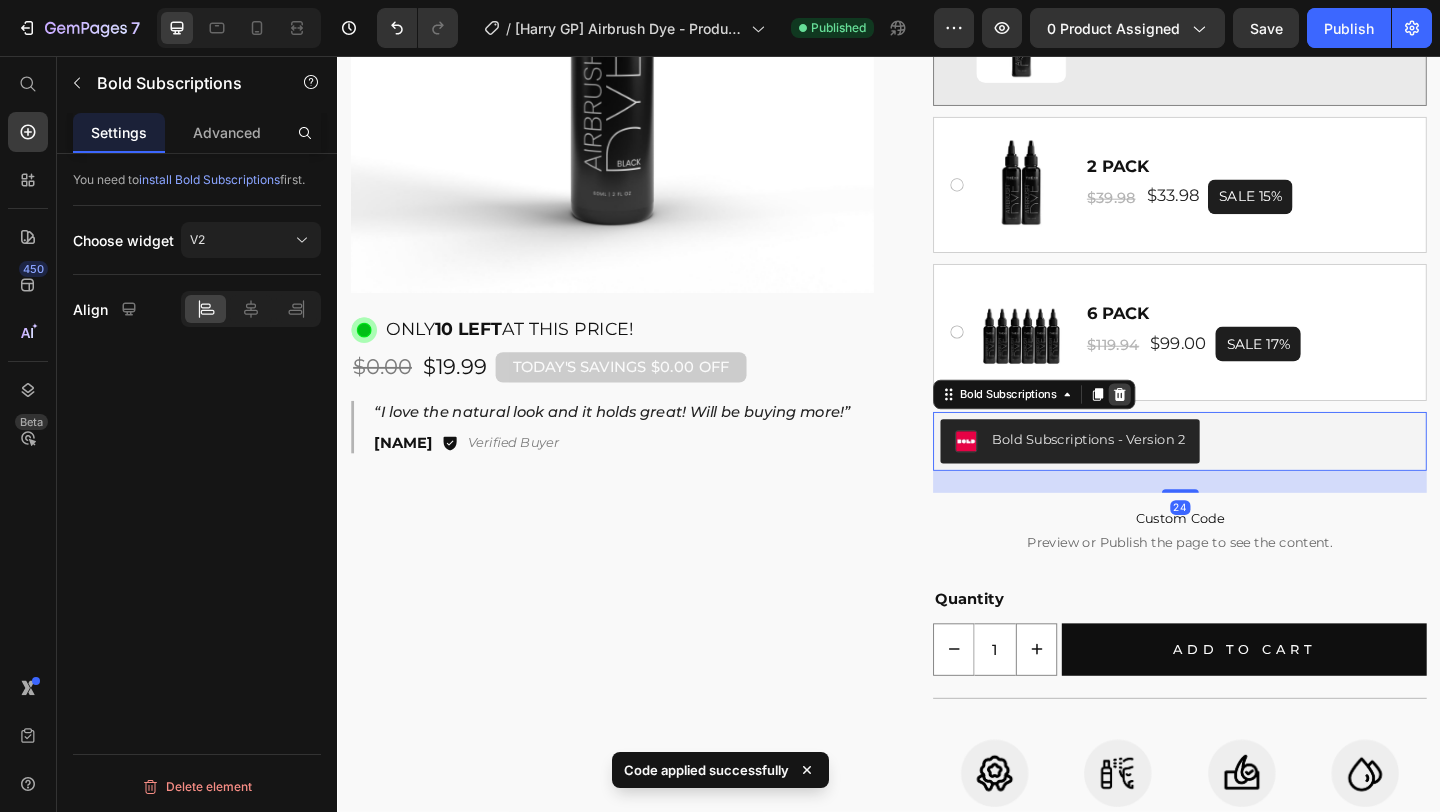click 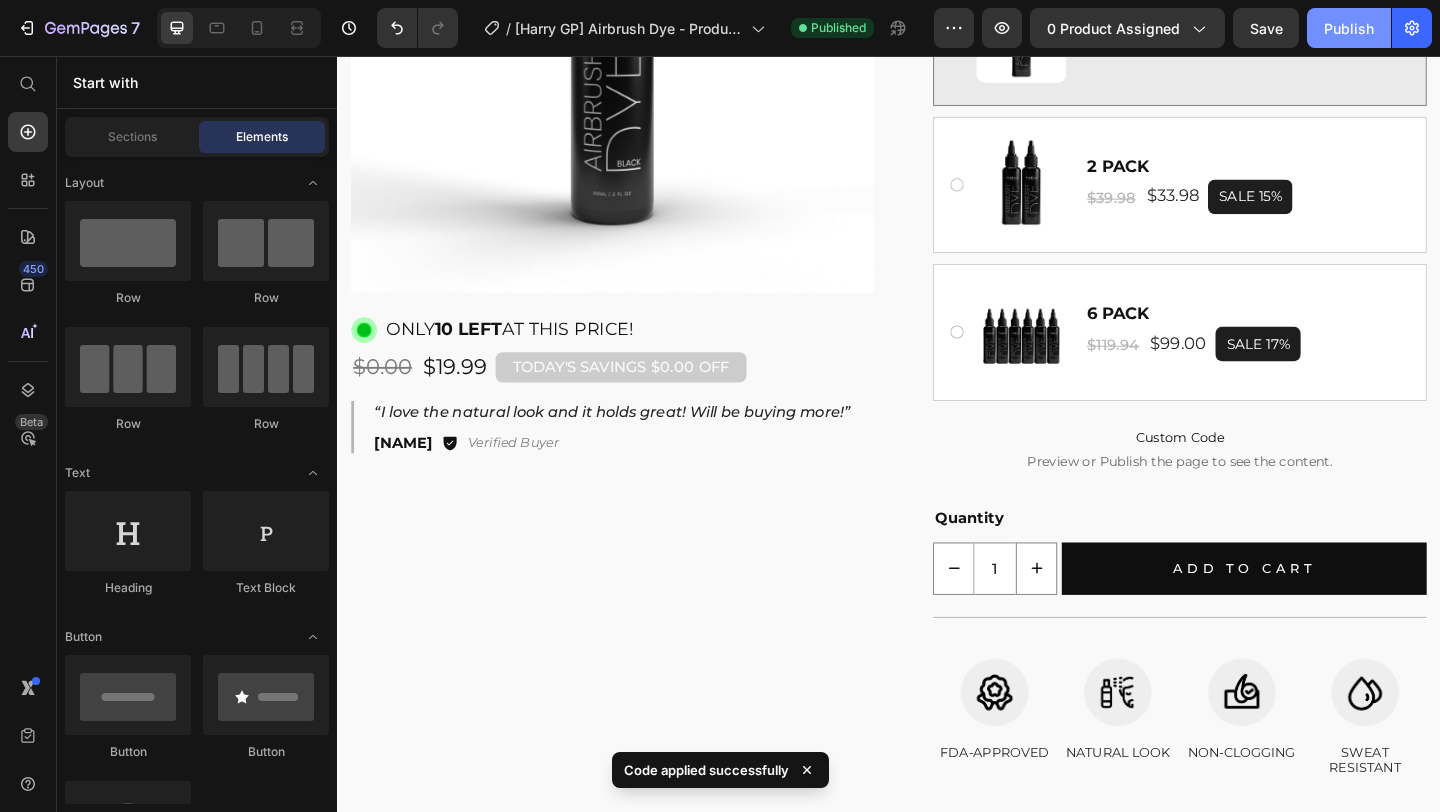 click on "Publish" at bounding box center (1349, 28) 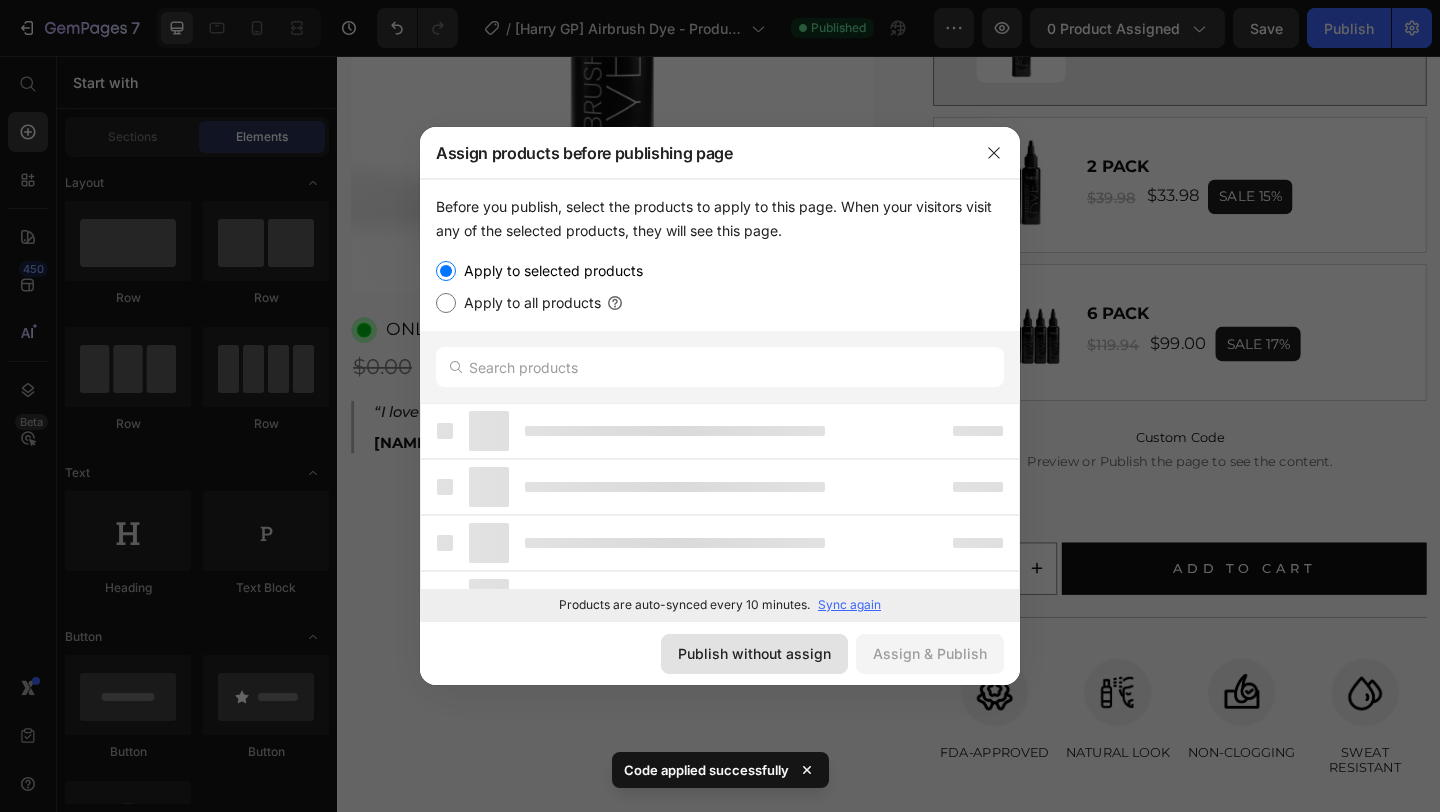 click on "Publish without assign" 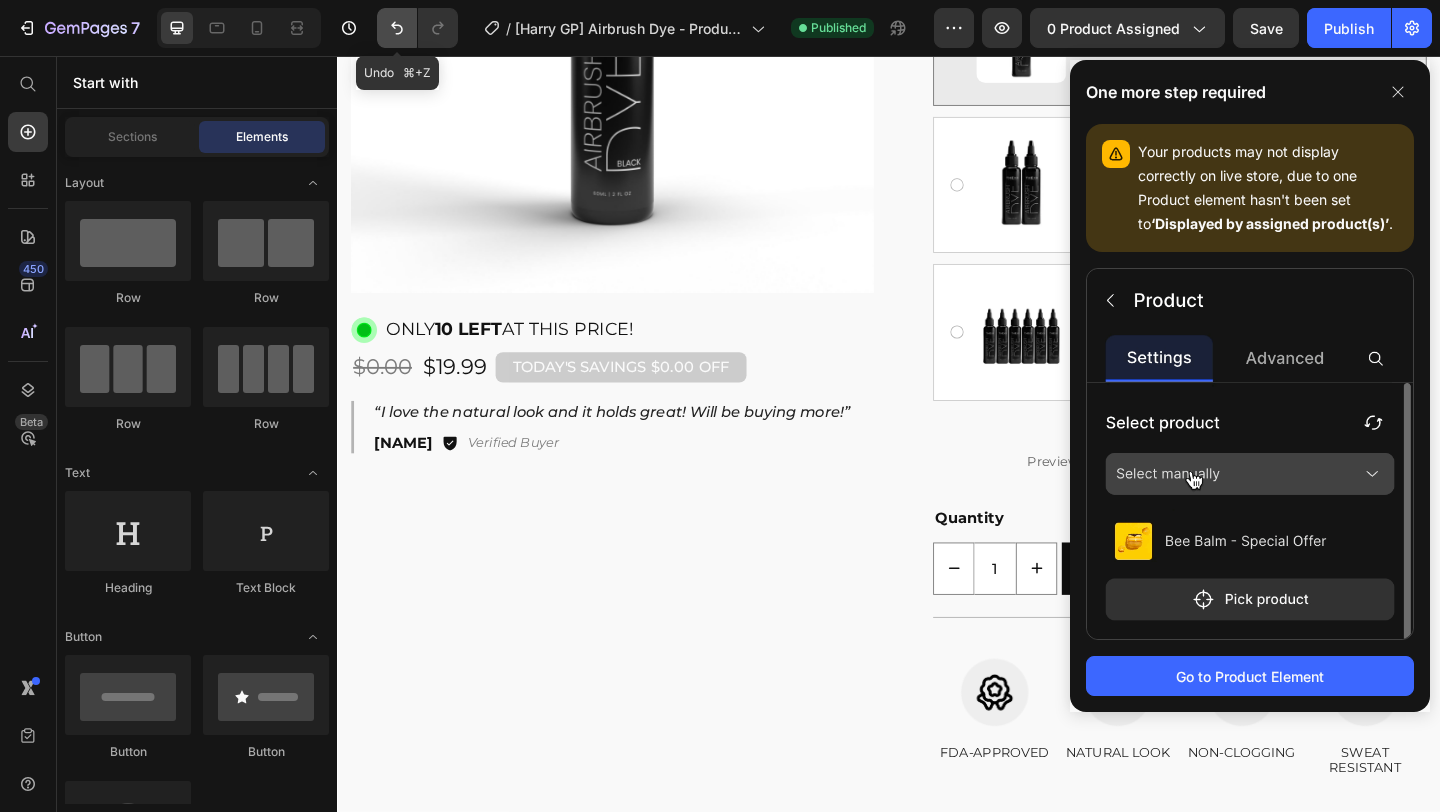 click 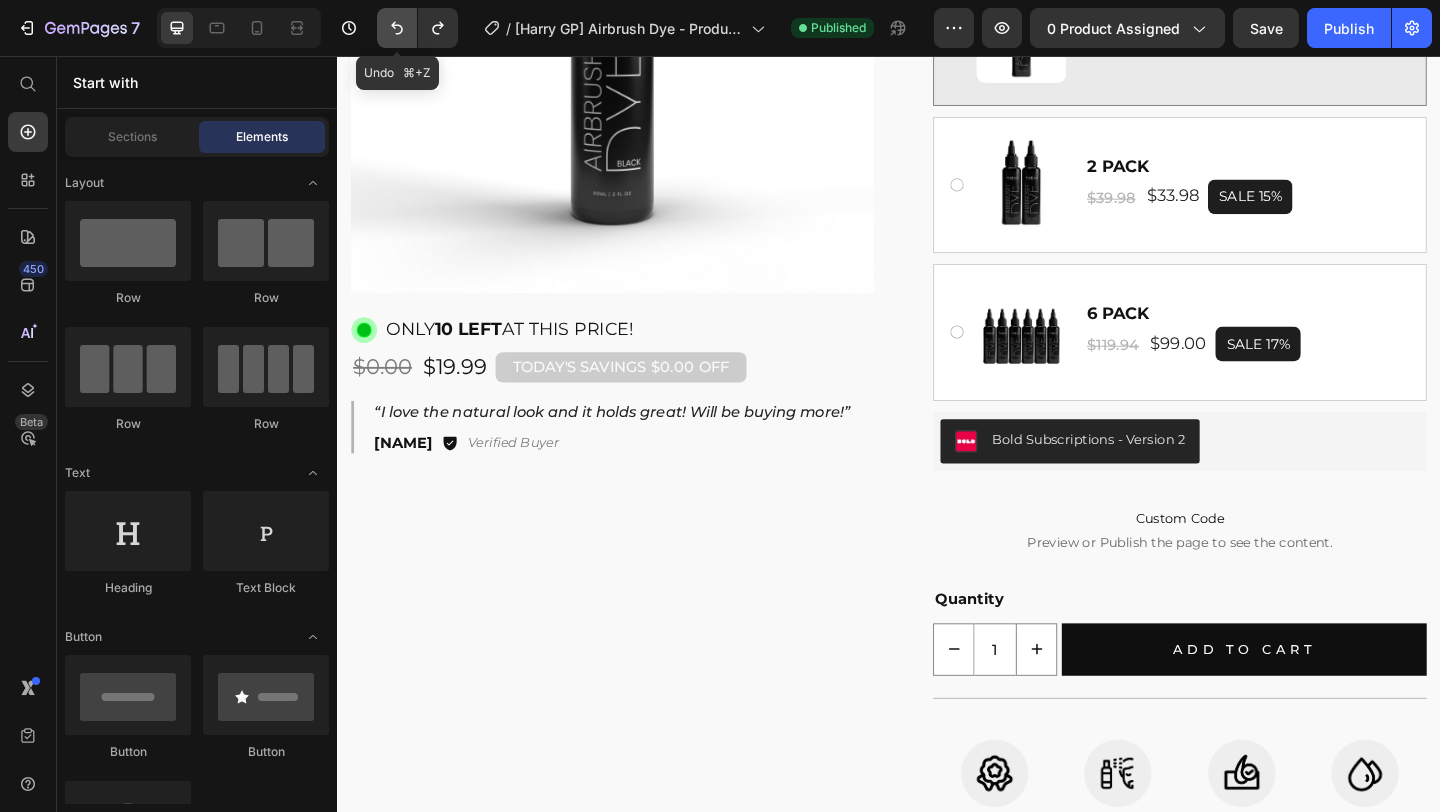 click 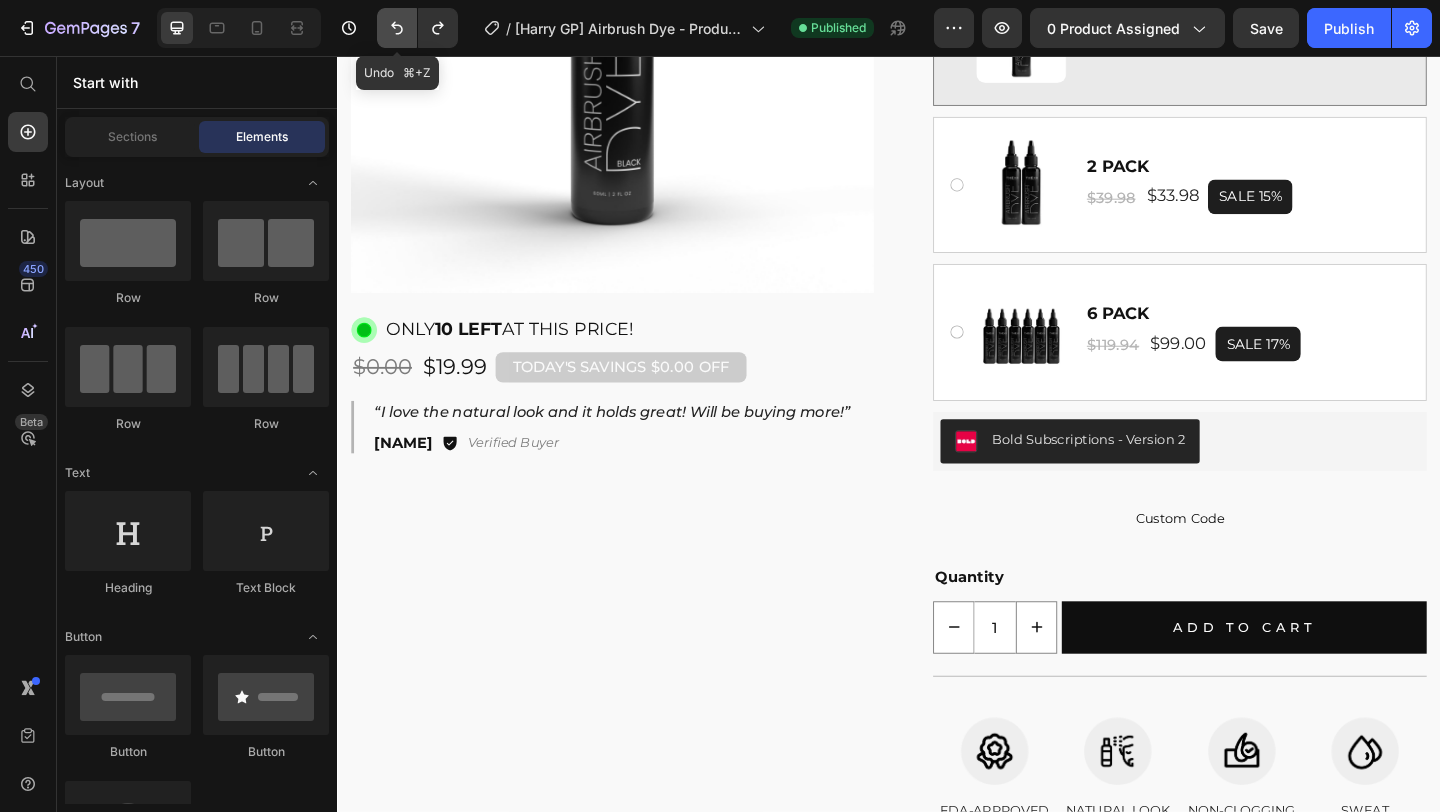 click 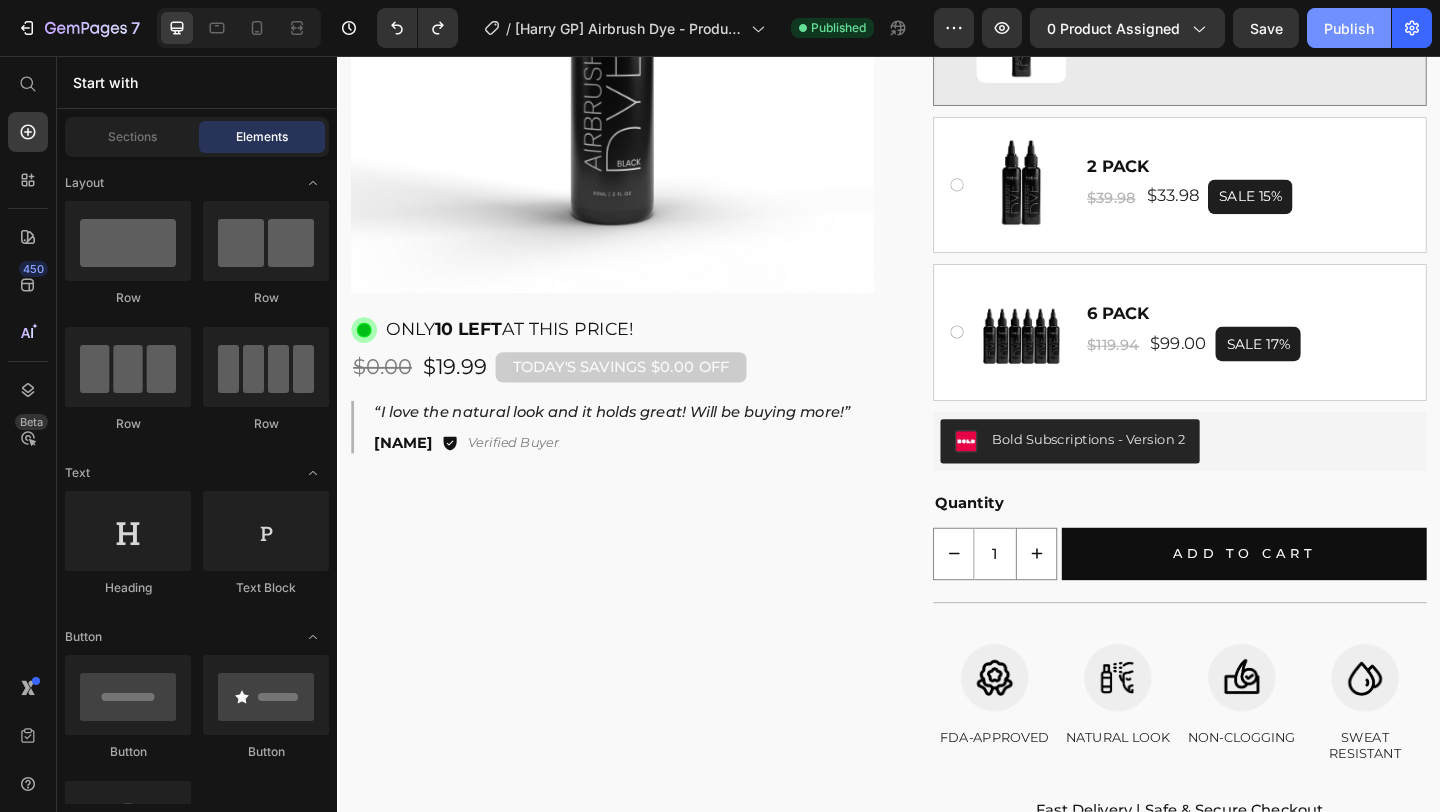 click on "Publish" 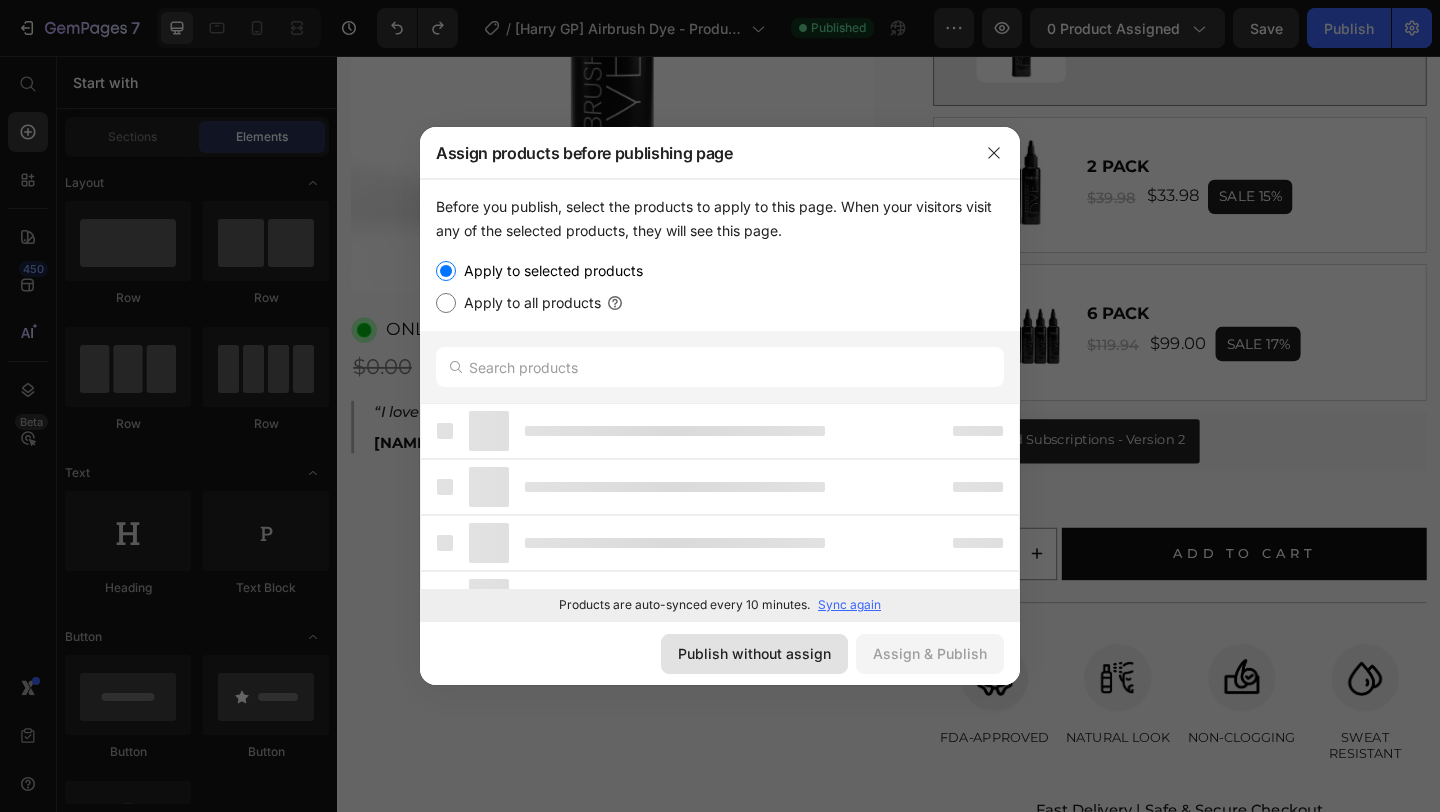 click on "Publish without assign" at bounding box center (754, 653) 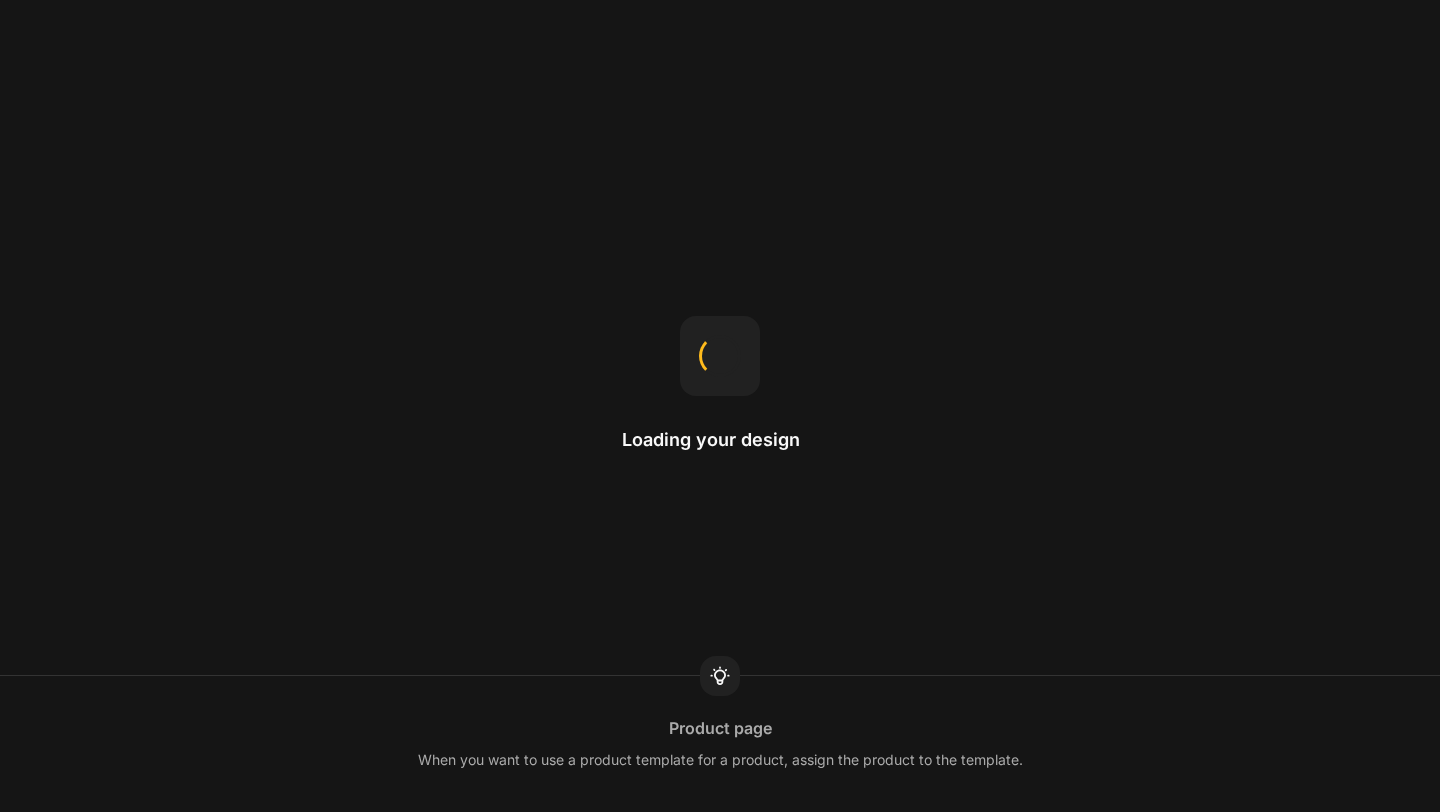 scroll, scrollTop: 0, scrollLeft: 0, axis: both 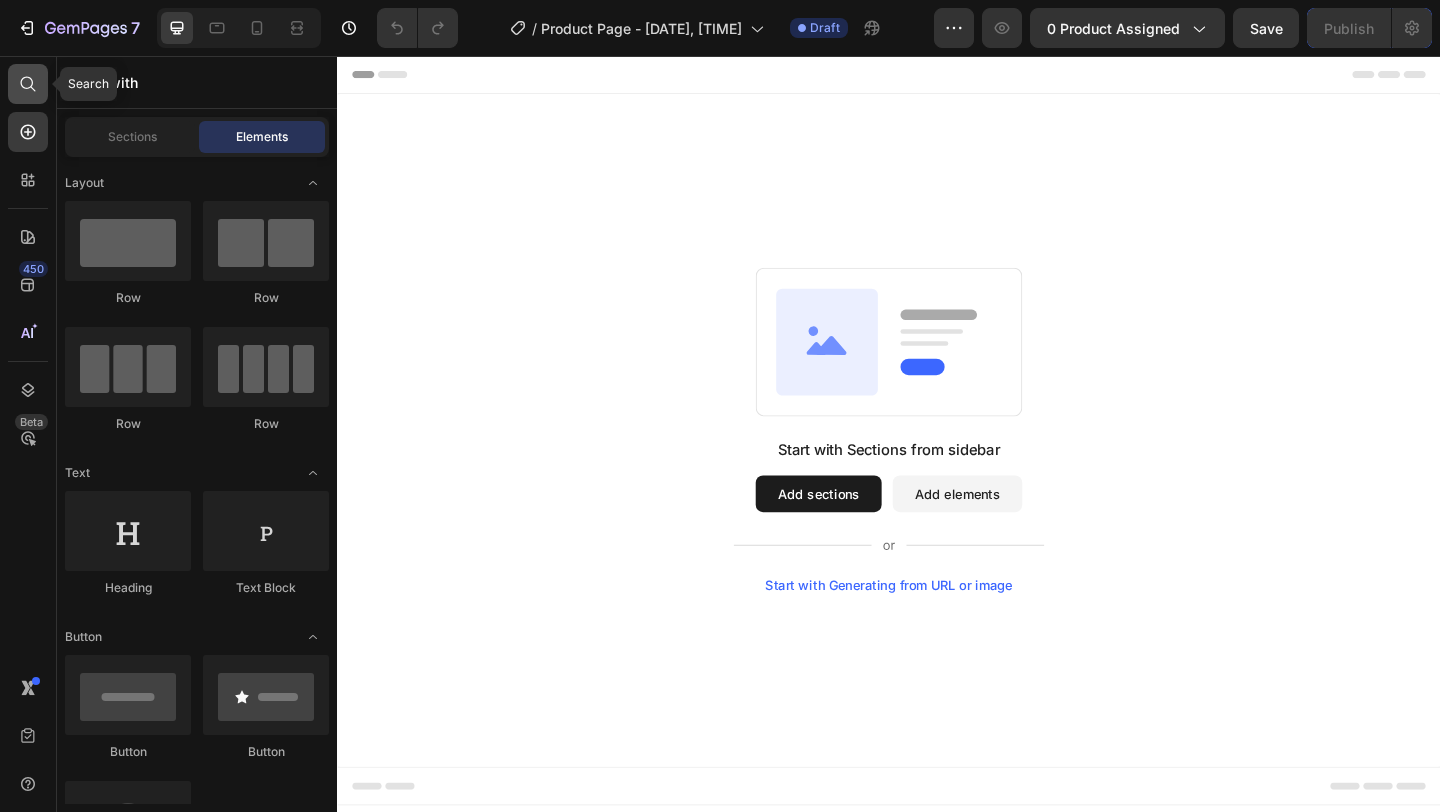 click 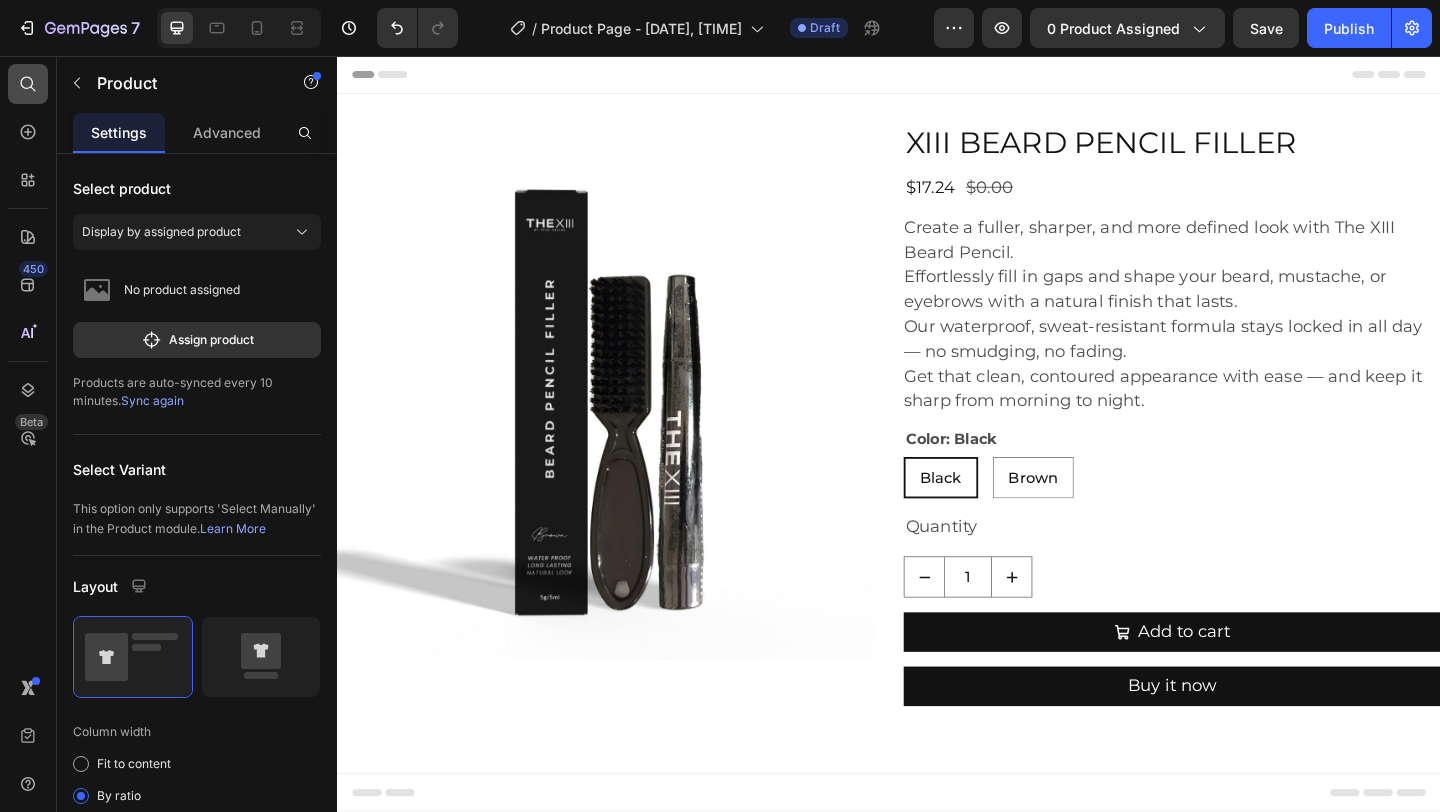 click 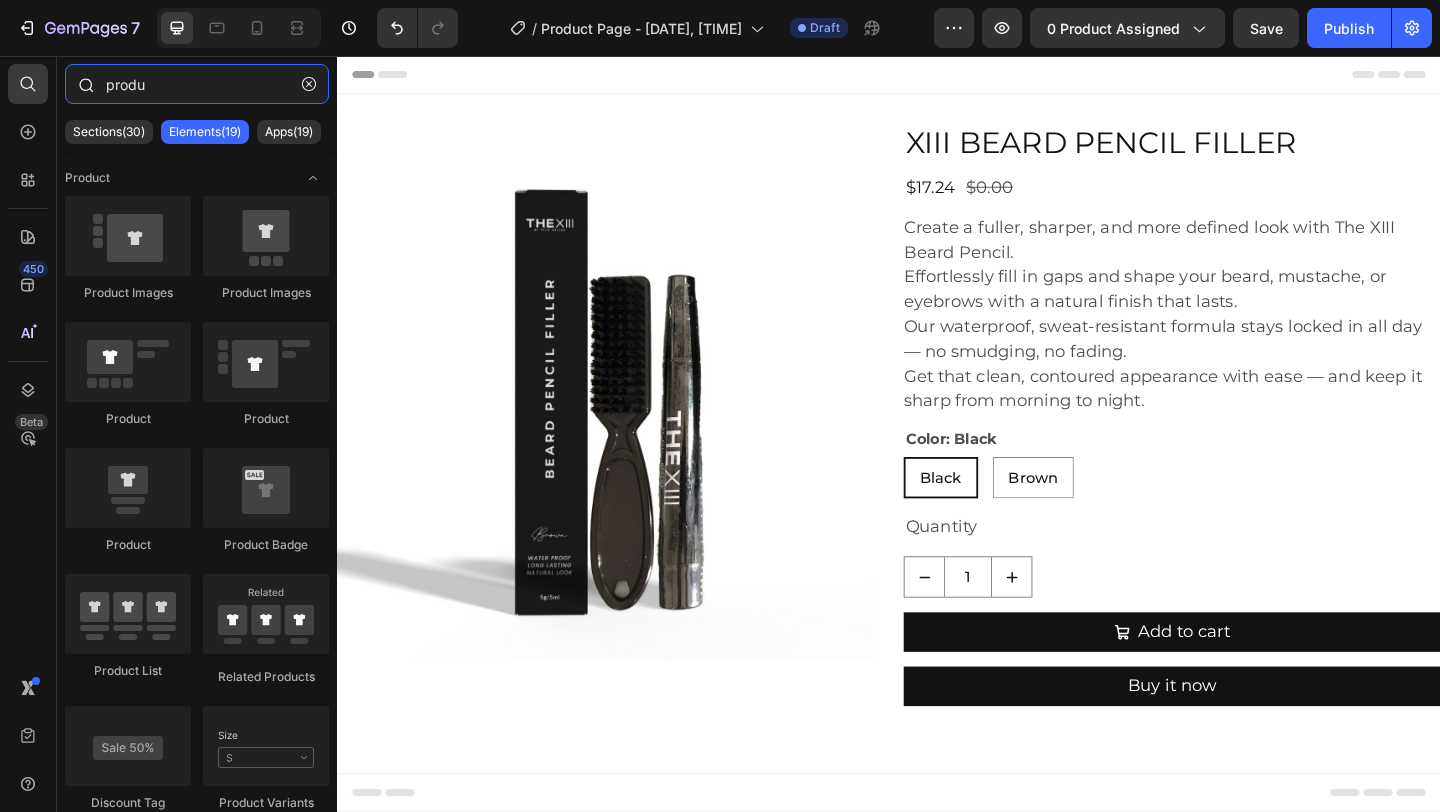 click on "produ" at bounding box center [197, 84] 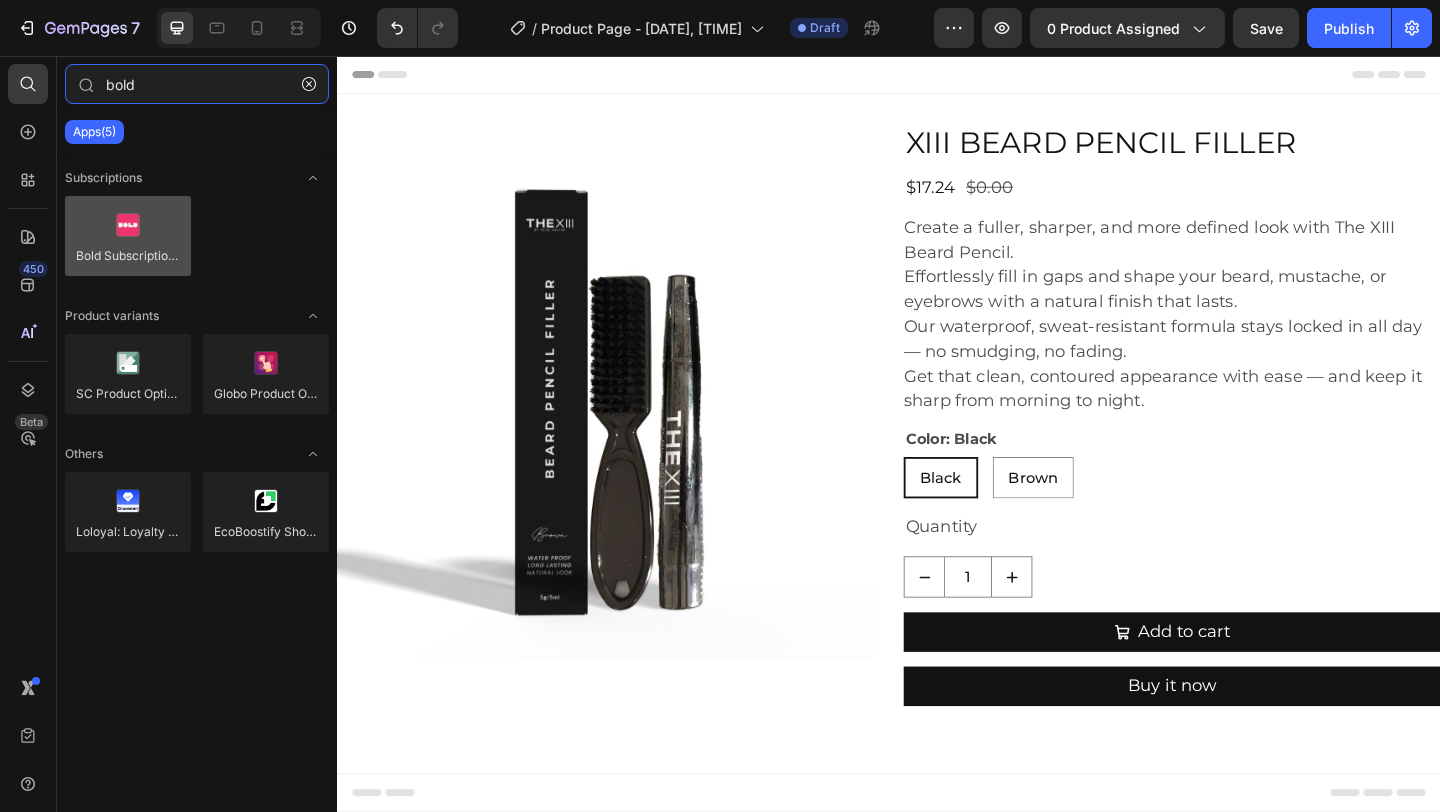 type on "bold" 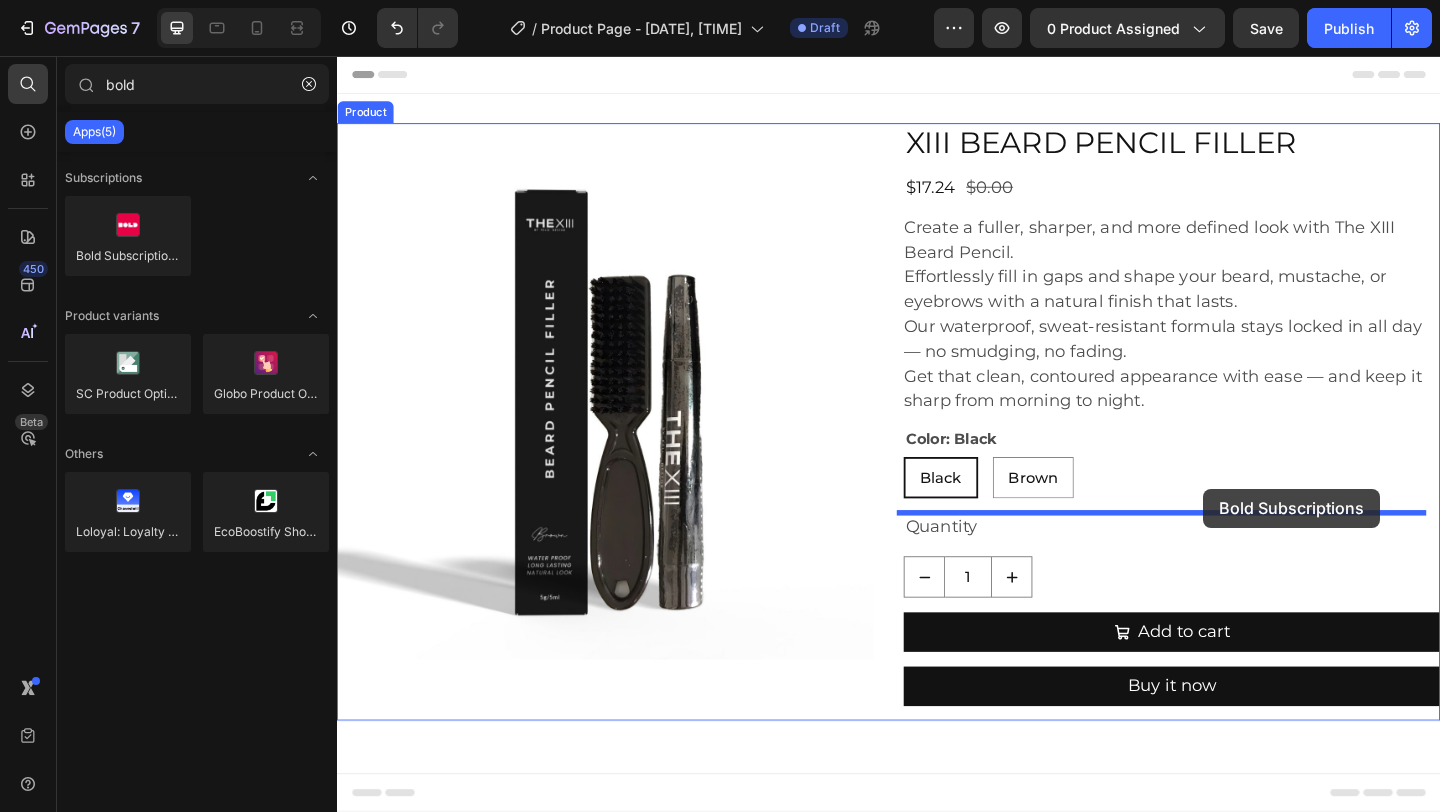 drag, startPoint x: 458, startPoint y: 297, endPoint x: 1279, endPoint y: 527, distance: 852.60834 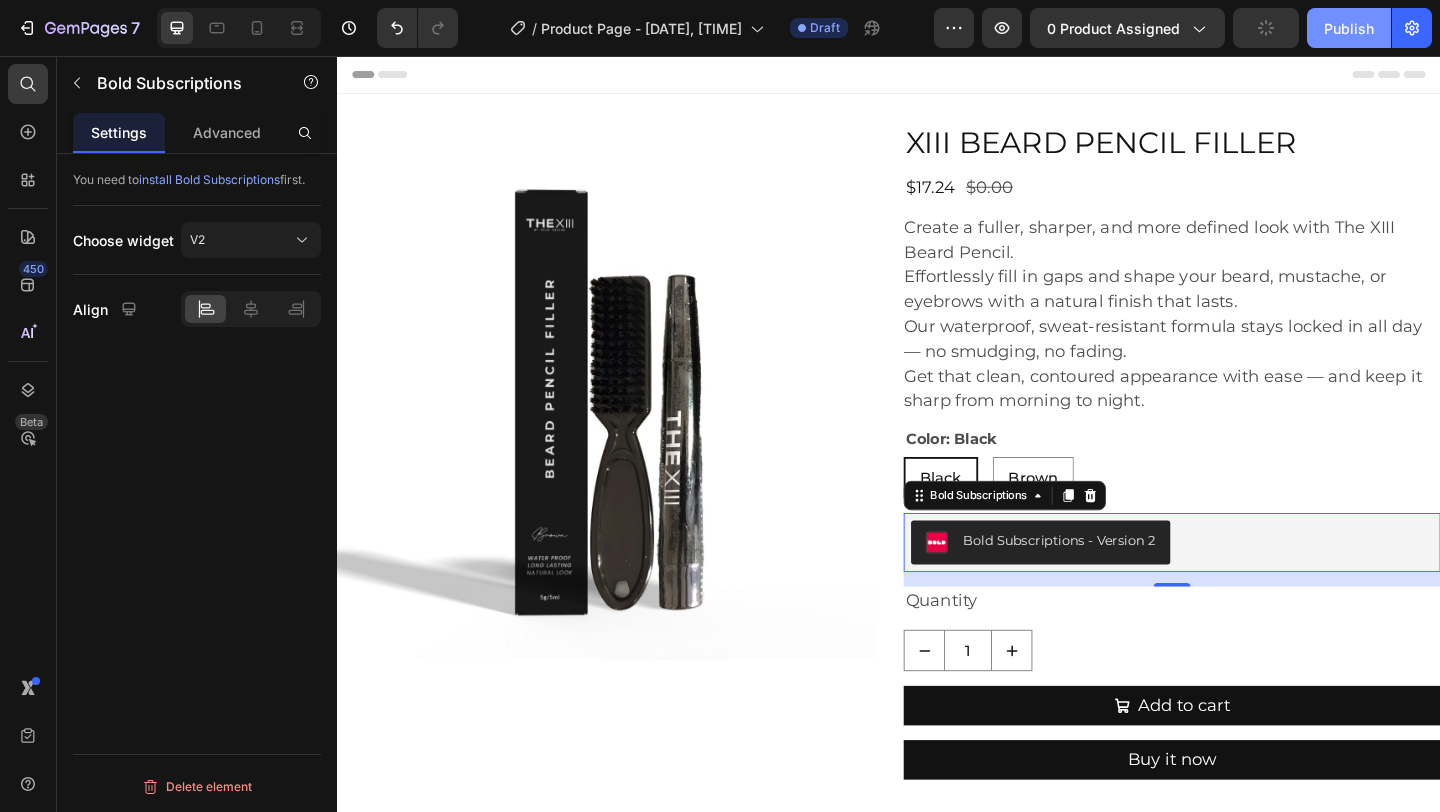 click on "Publish" at bounding box center (1349, 28) 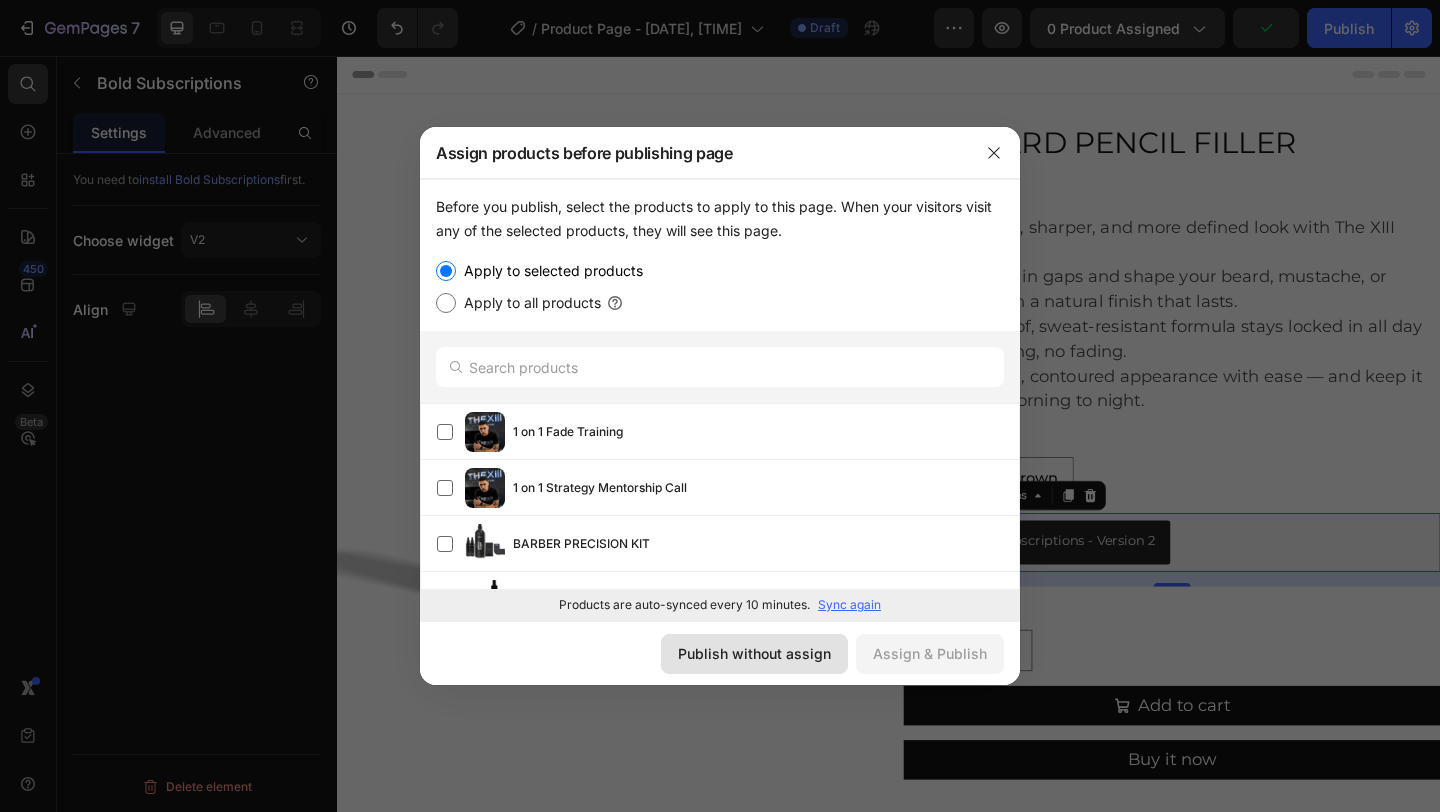 click on "Publish without assign" at bounding box center (754, 653) 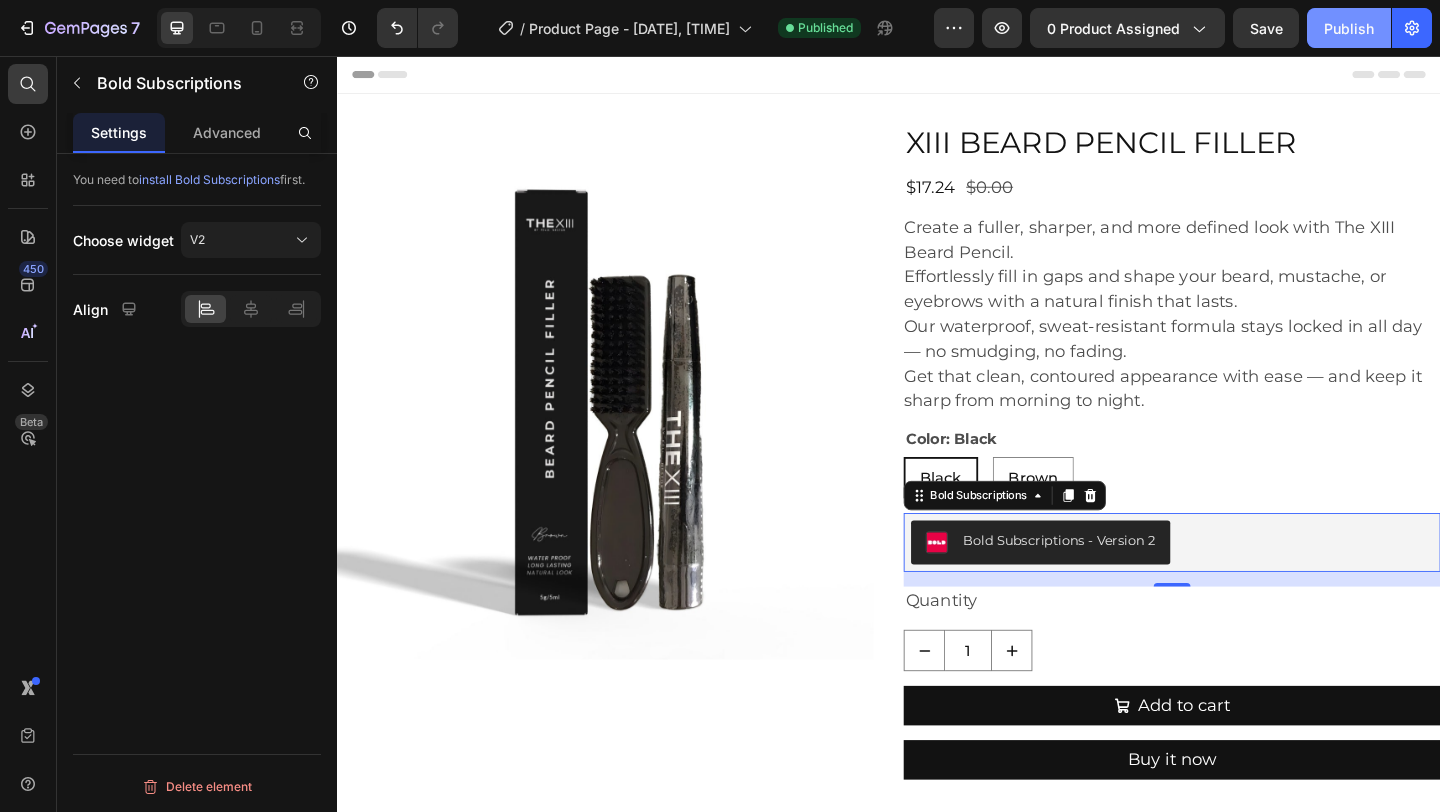 click on "Publish" at bounding box center (1349, 28) 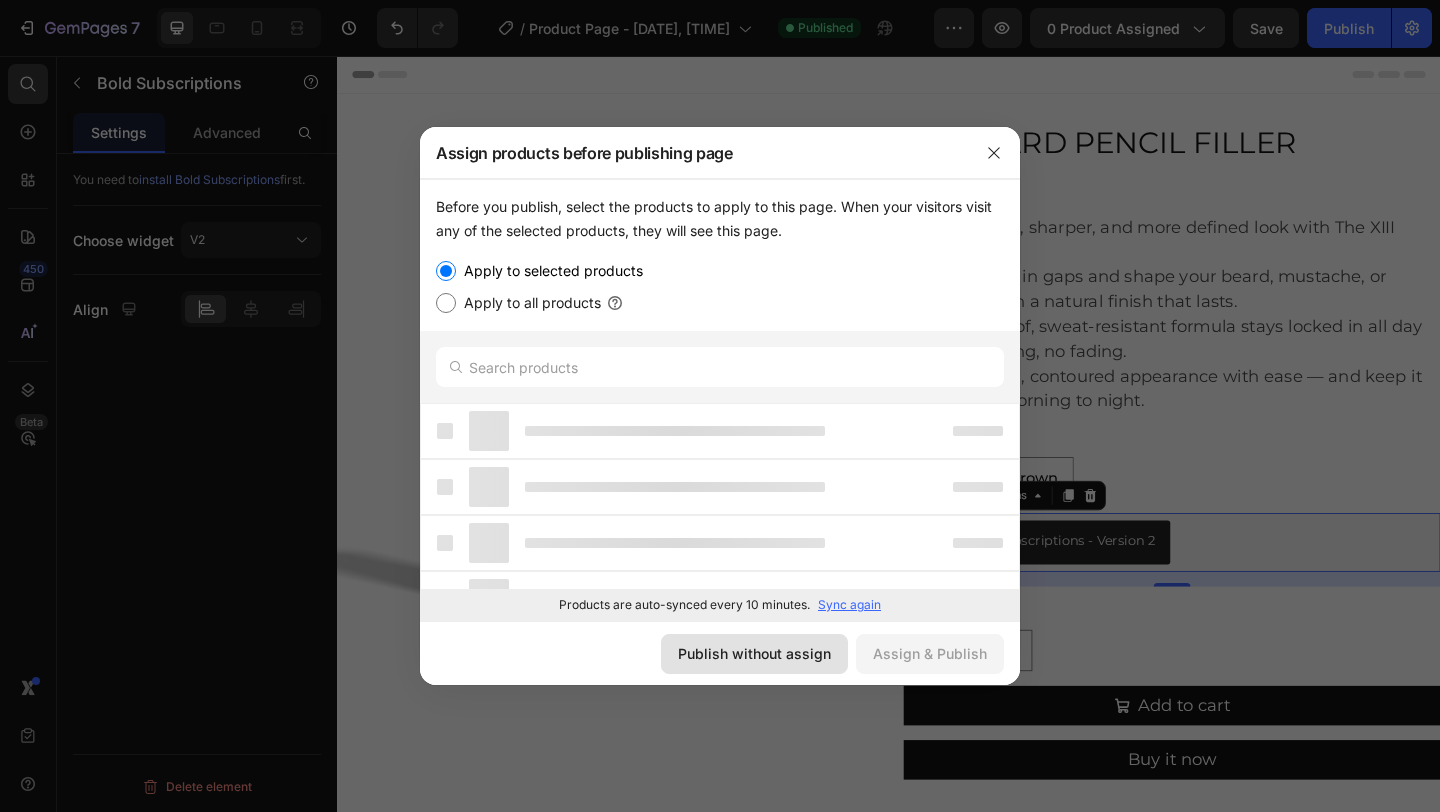 click on "Publish without assign" 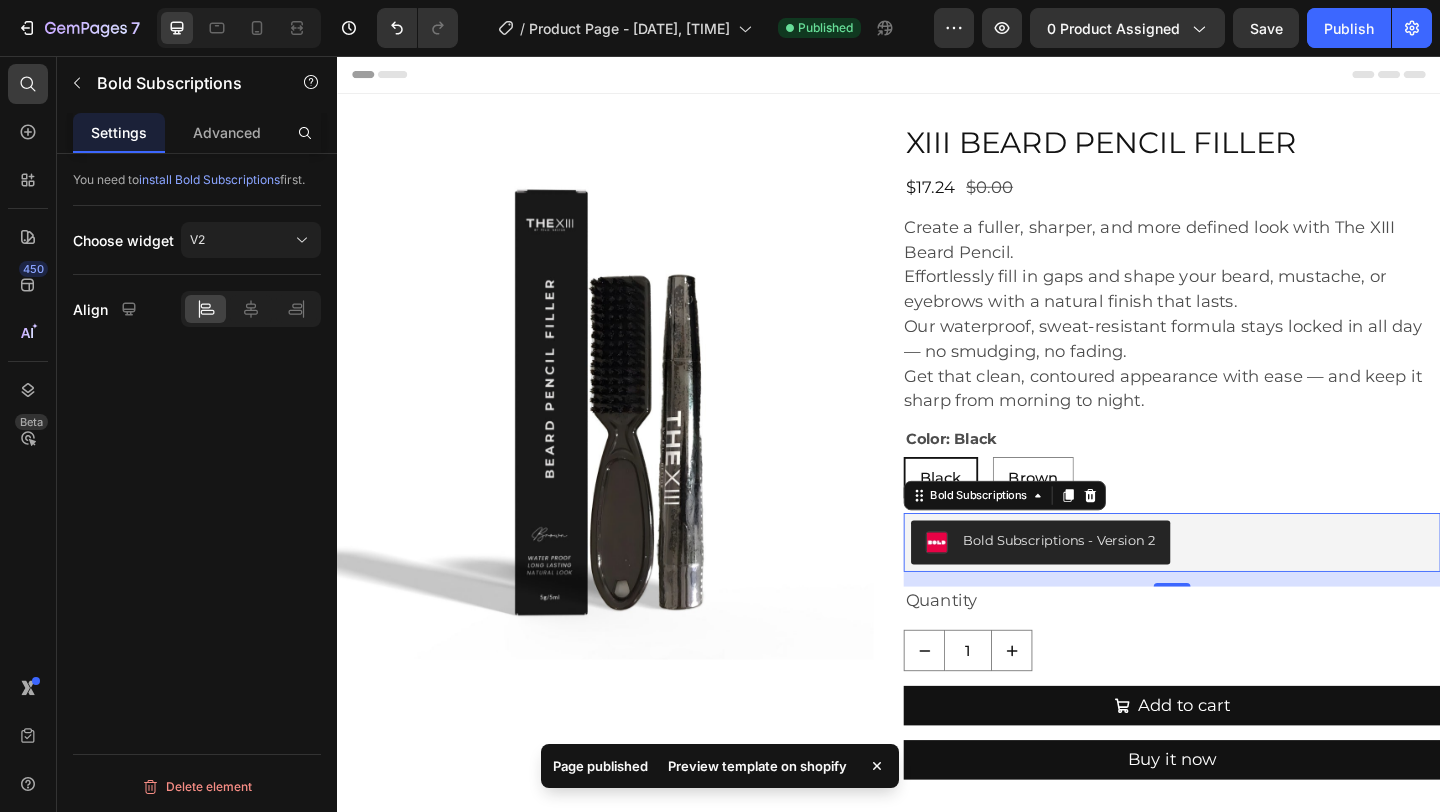 click on "Preview template on shopify" at bounding box center [757, 766] 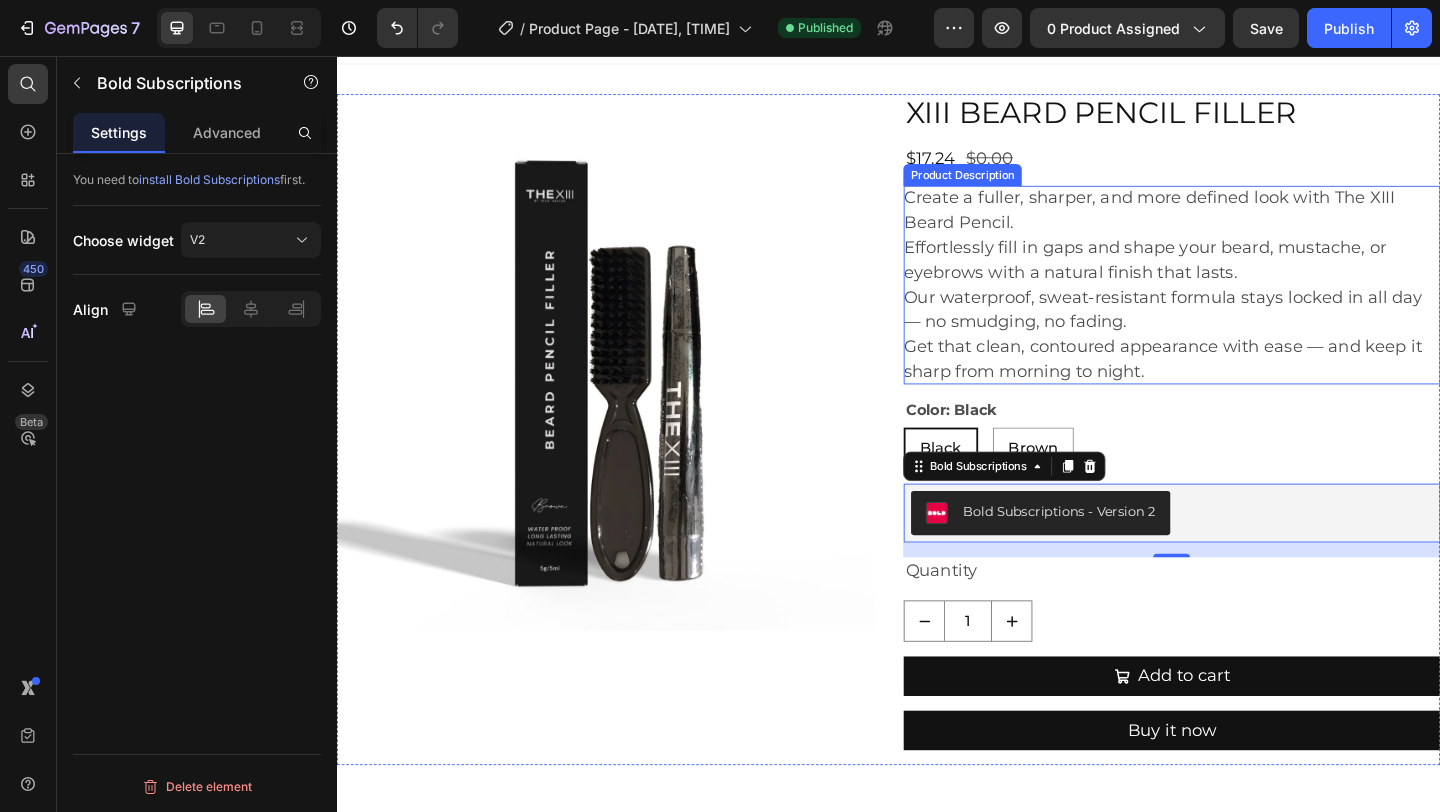 scroll, scrollTop: 33, scrollLeft: 0, axis: vertical 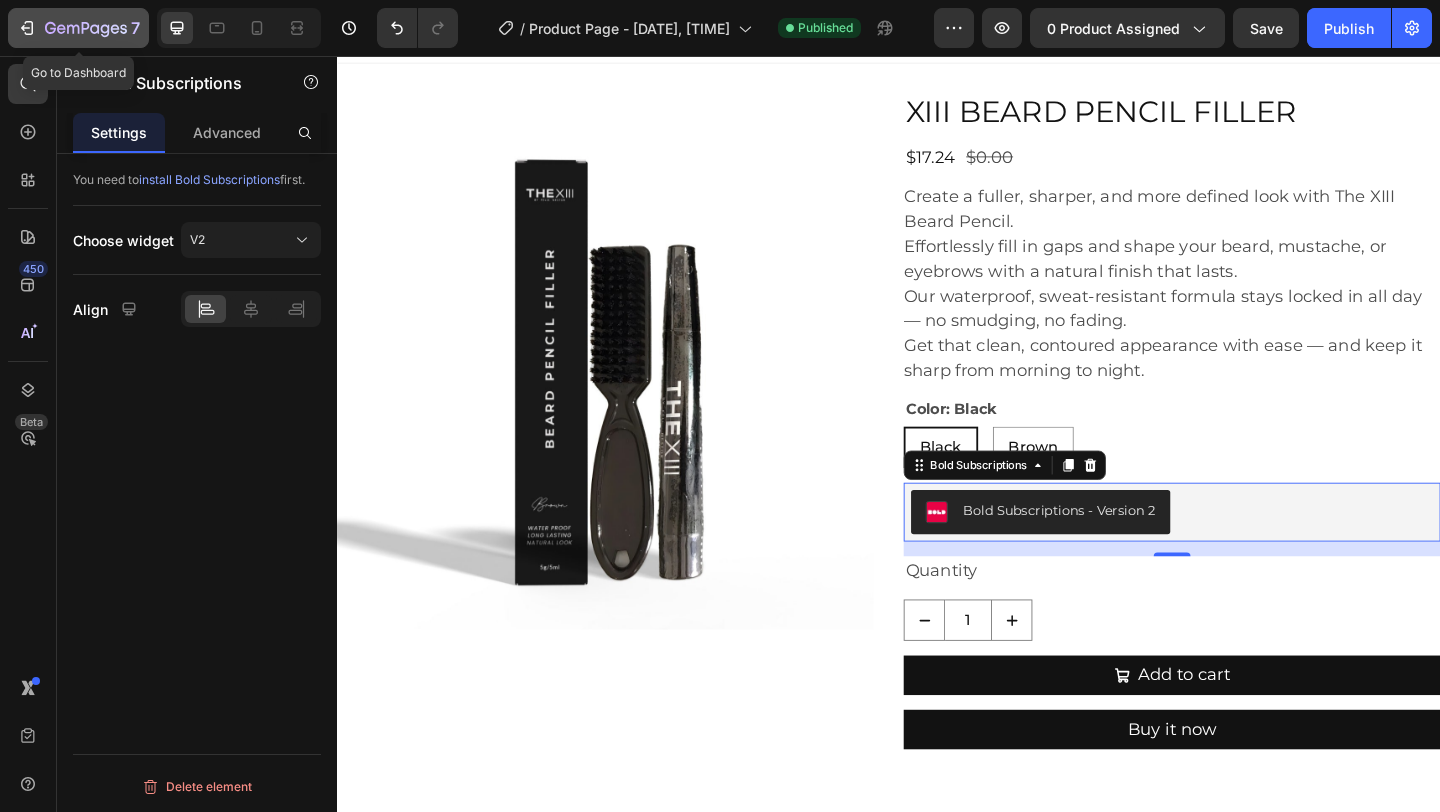 click 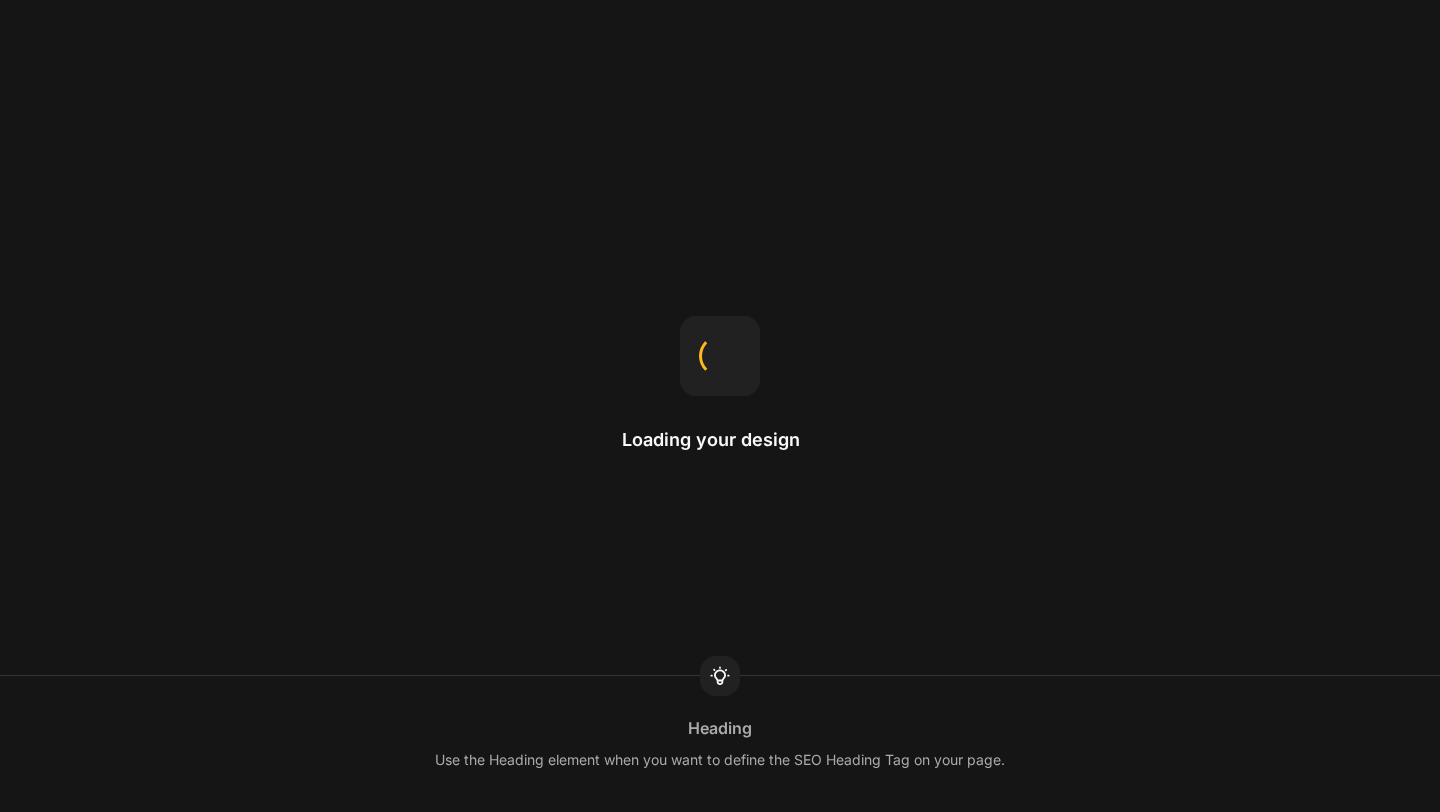 scroll, scrollTop: 0, scrollLeft: 0, axis: both 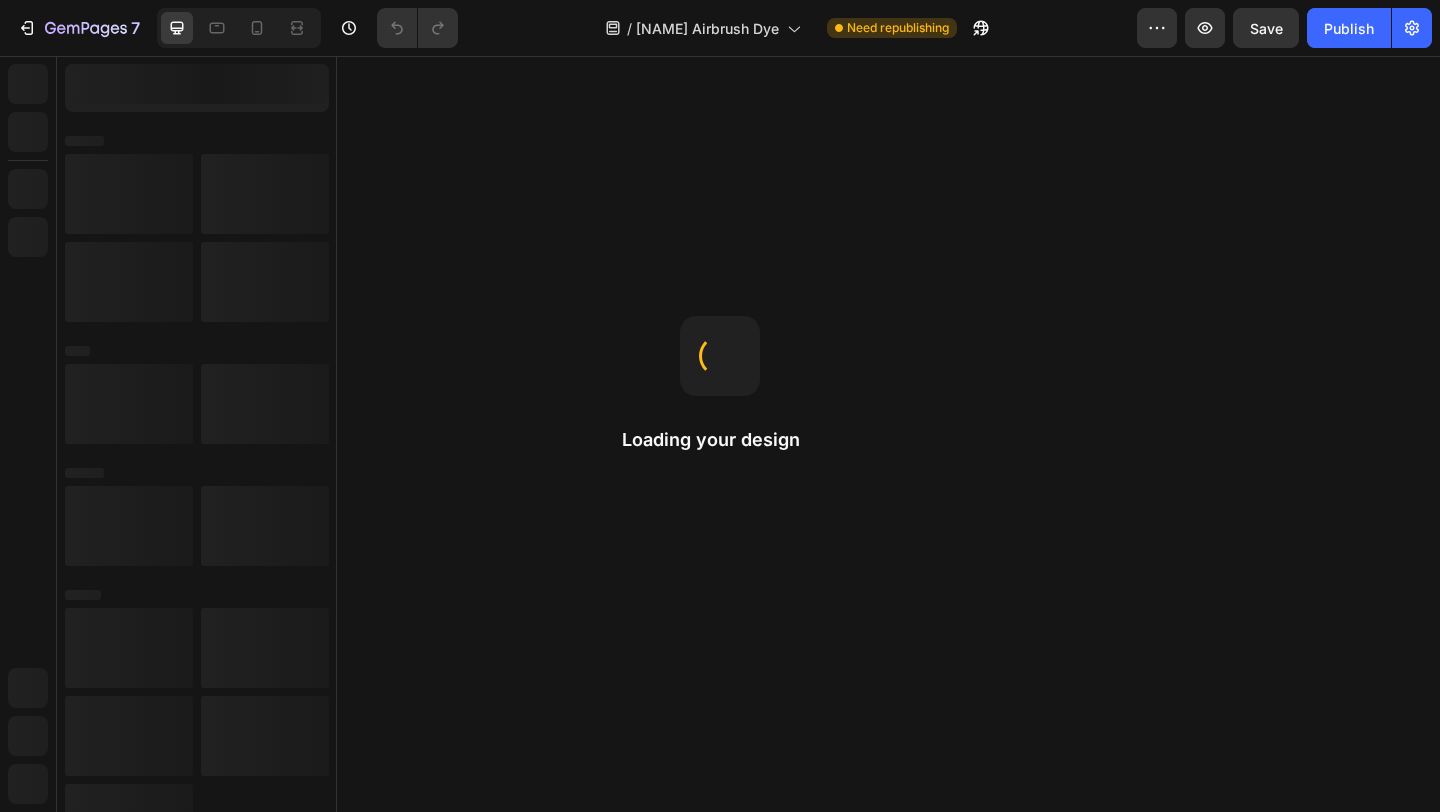 click on "7" 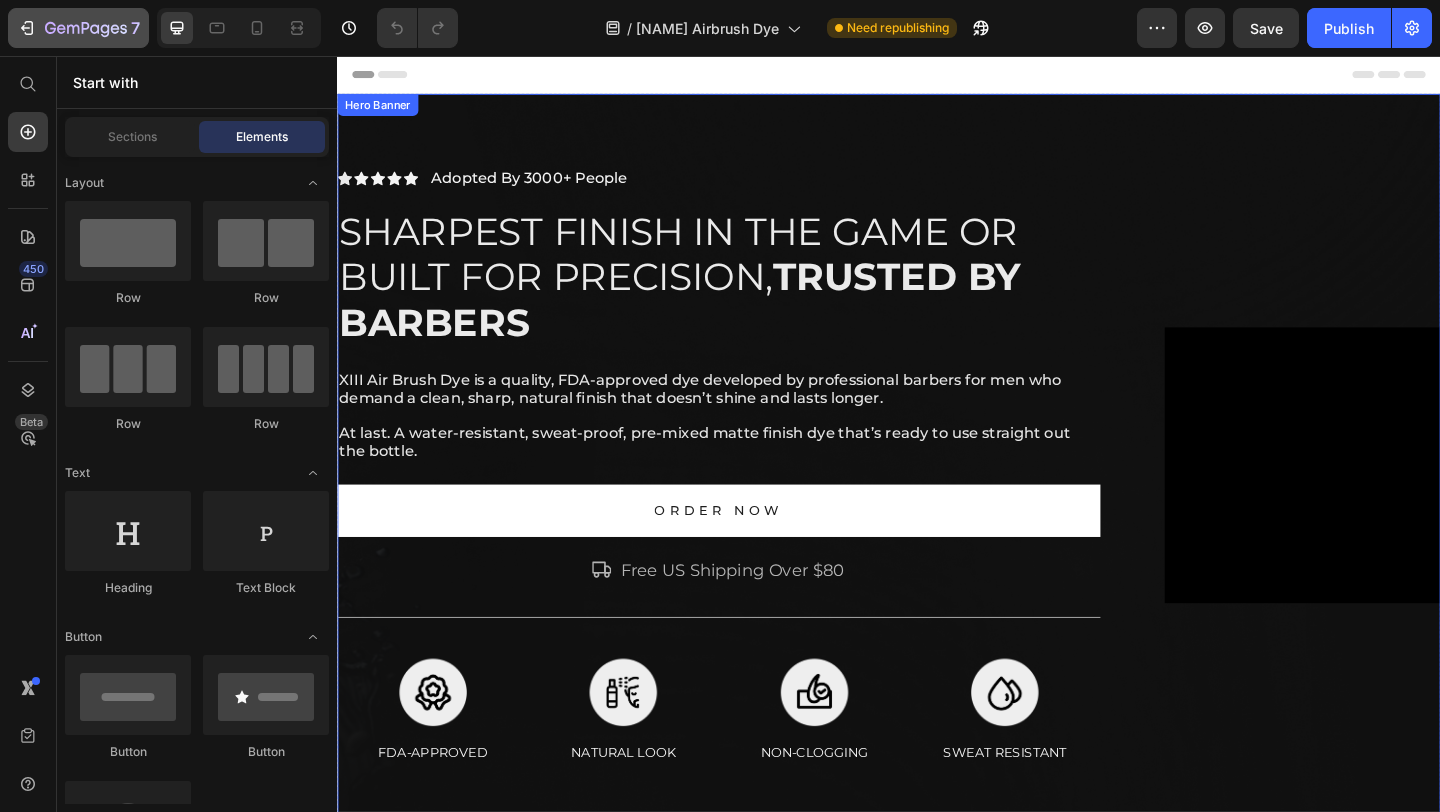 click on "7" at bounding box center [78, 28] 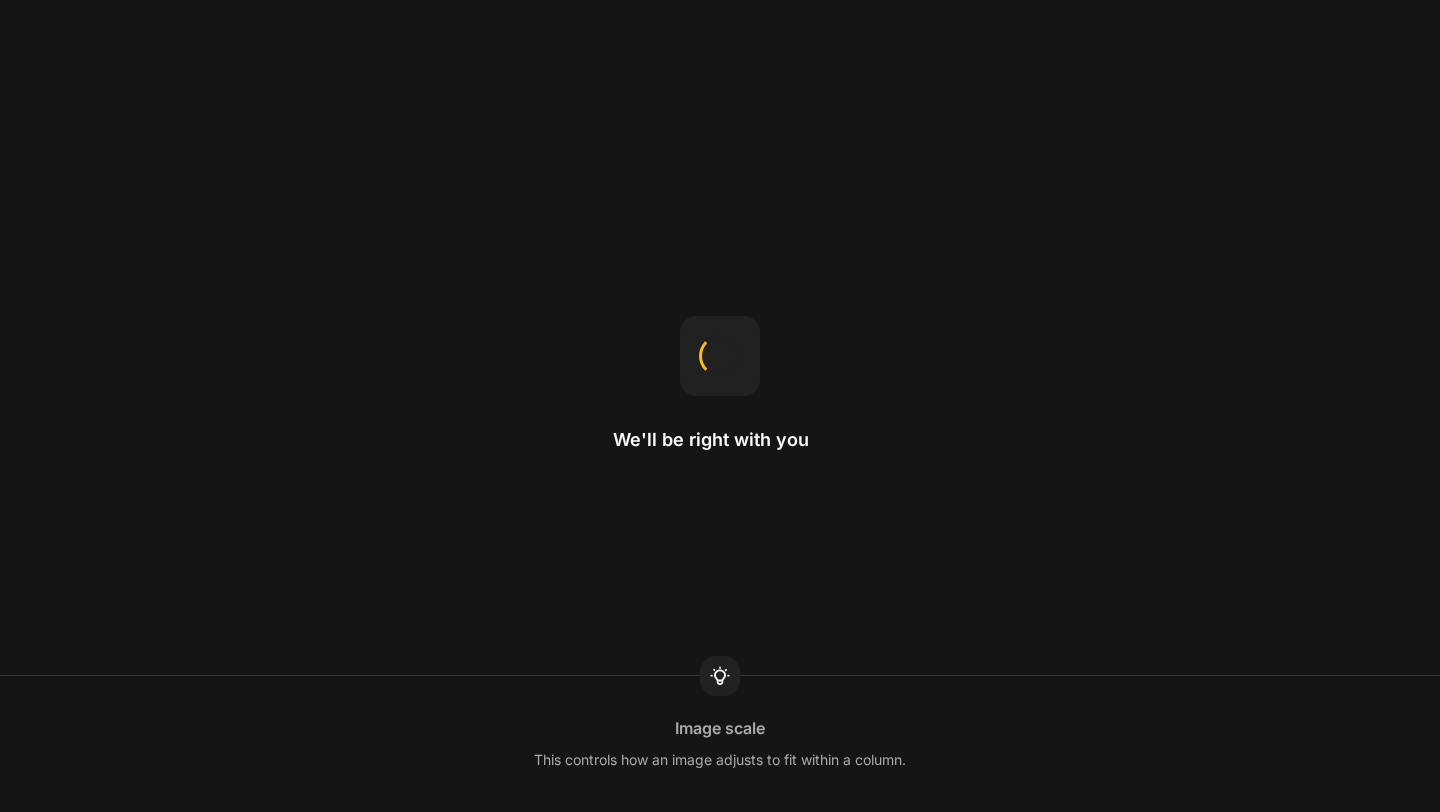 scroll, scrollTop: 0, scrollLeft: 0, axis: both 